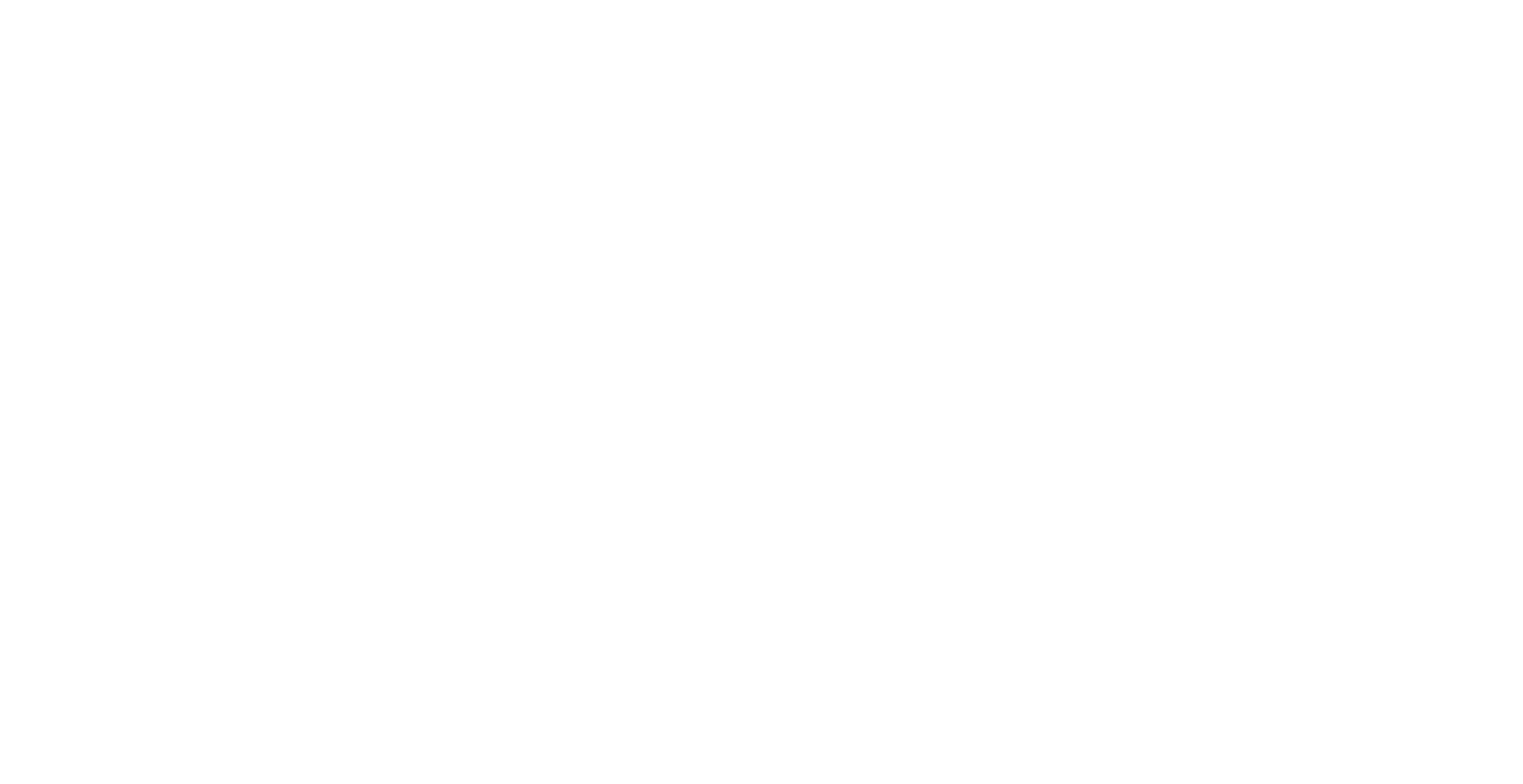 scroll, scrollTop: 0, scrollLeft: 0, axis: both 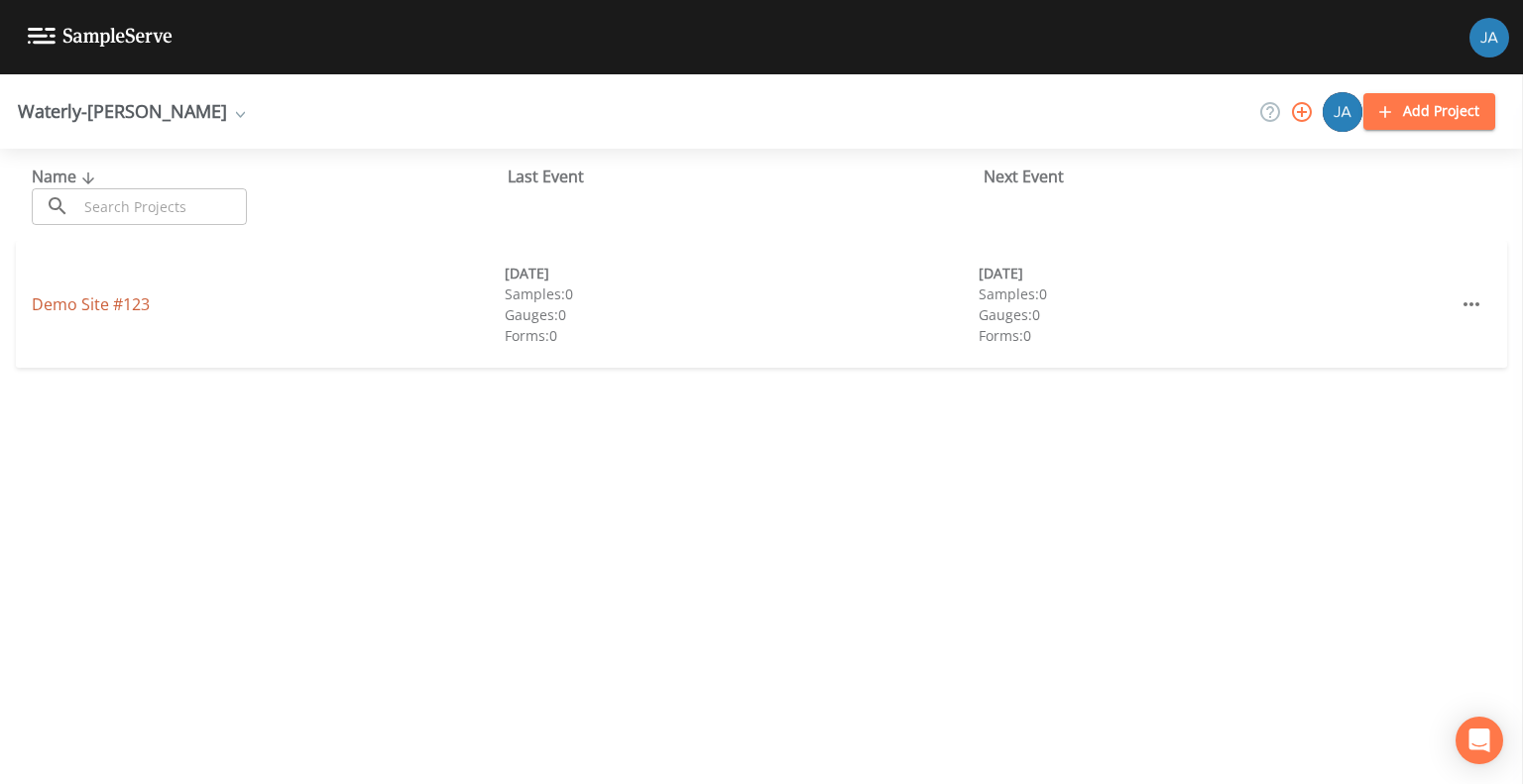 click on "Demo Site #123" at bounding box center [90, 304] 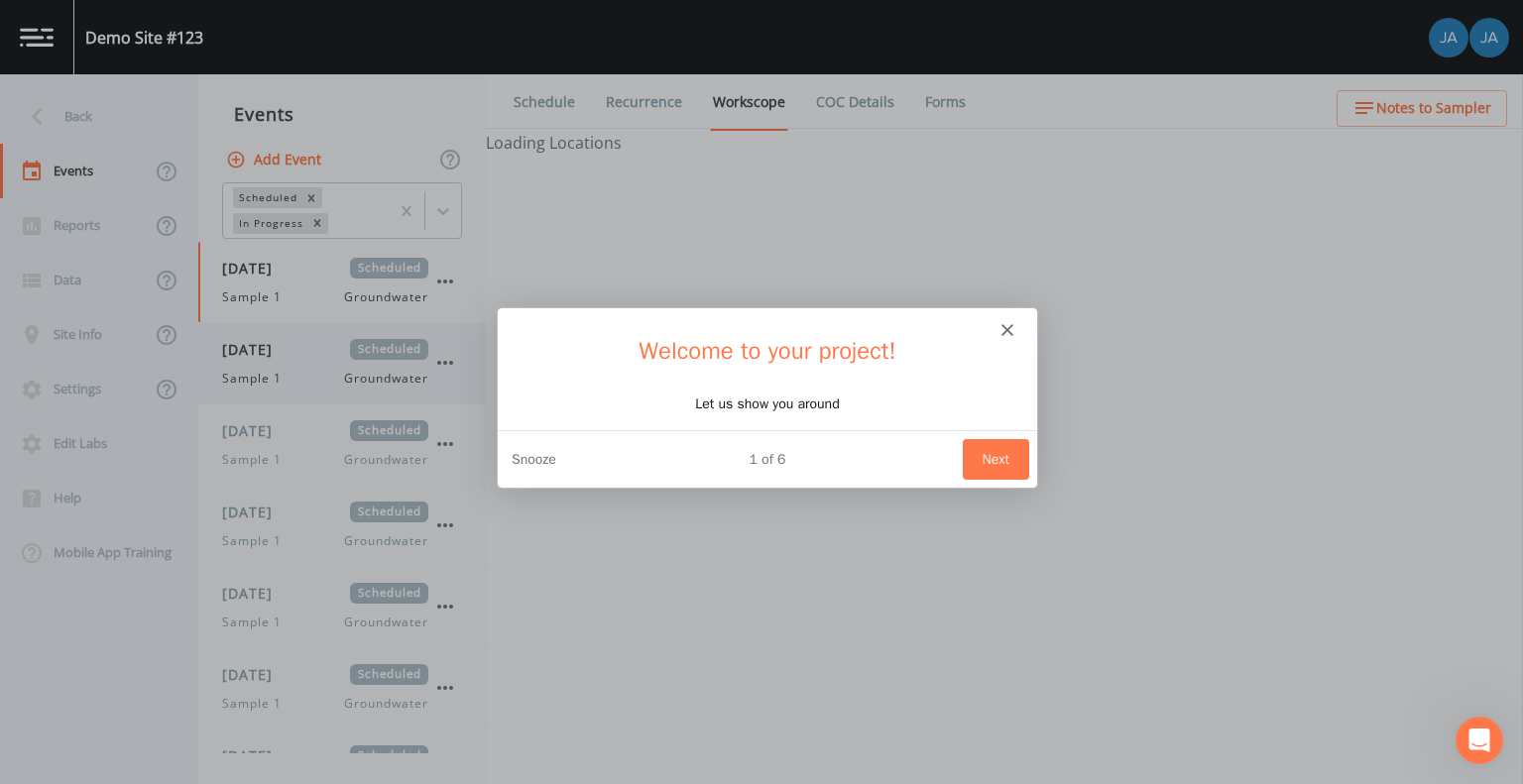 scroll, scrollTop: 0, scrollLeft: 0, axis: both 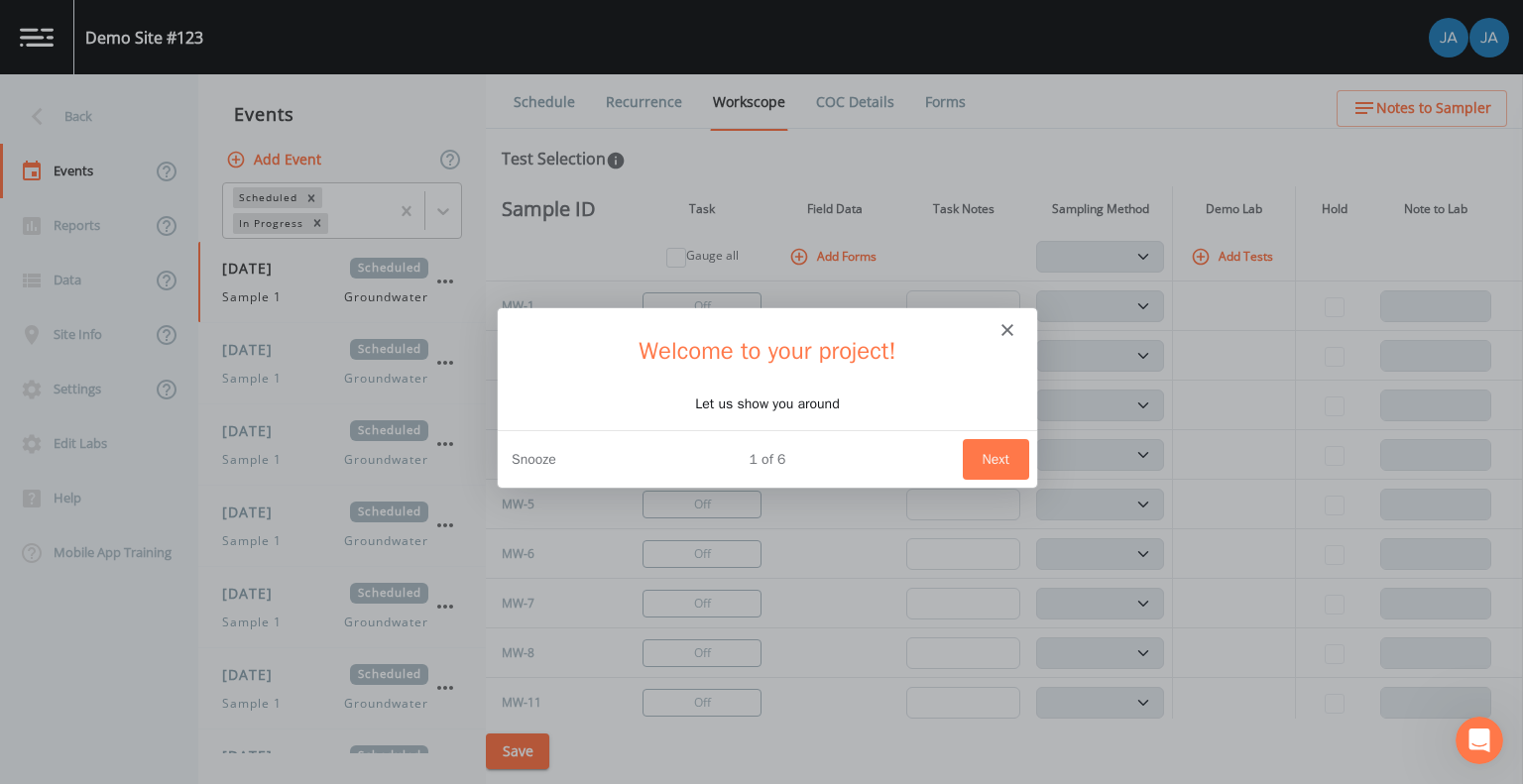 click on "Next" at bounding box center [995, 458] 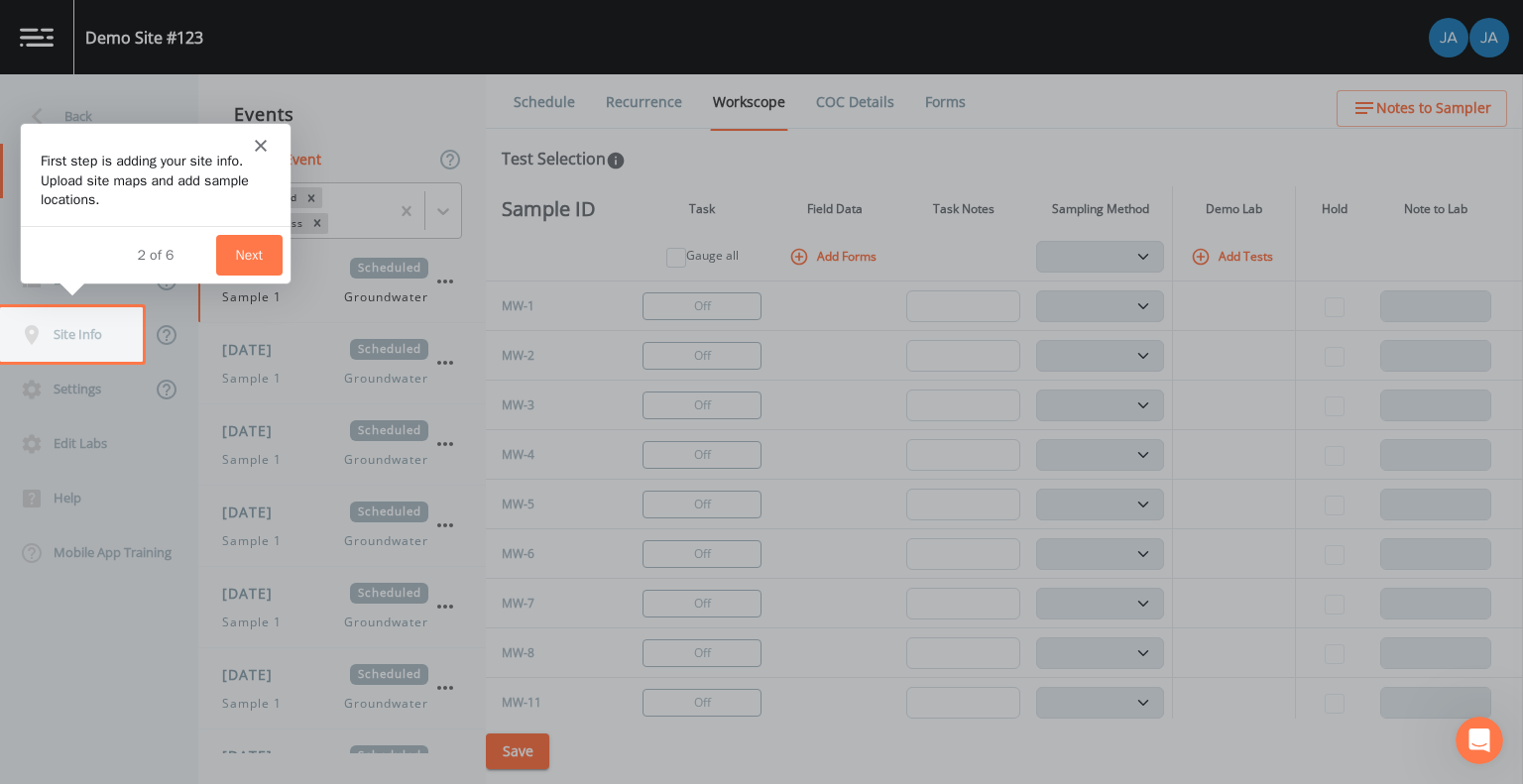 scroll, scrollTop: 0, scrollLeft: 0, axis: both 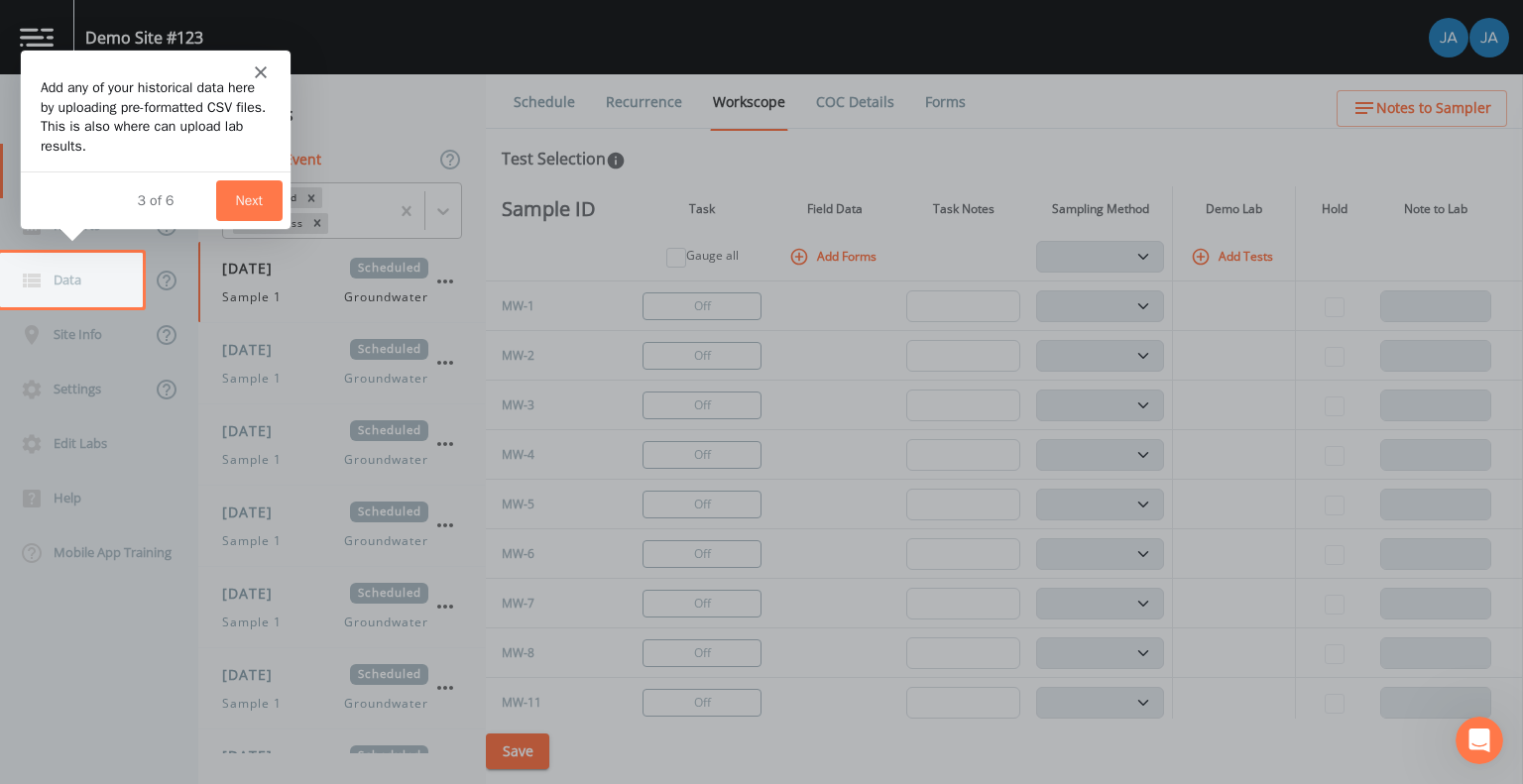 click on "Next" at bounding box center [248, 198] 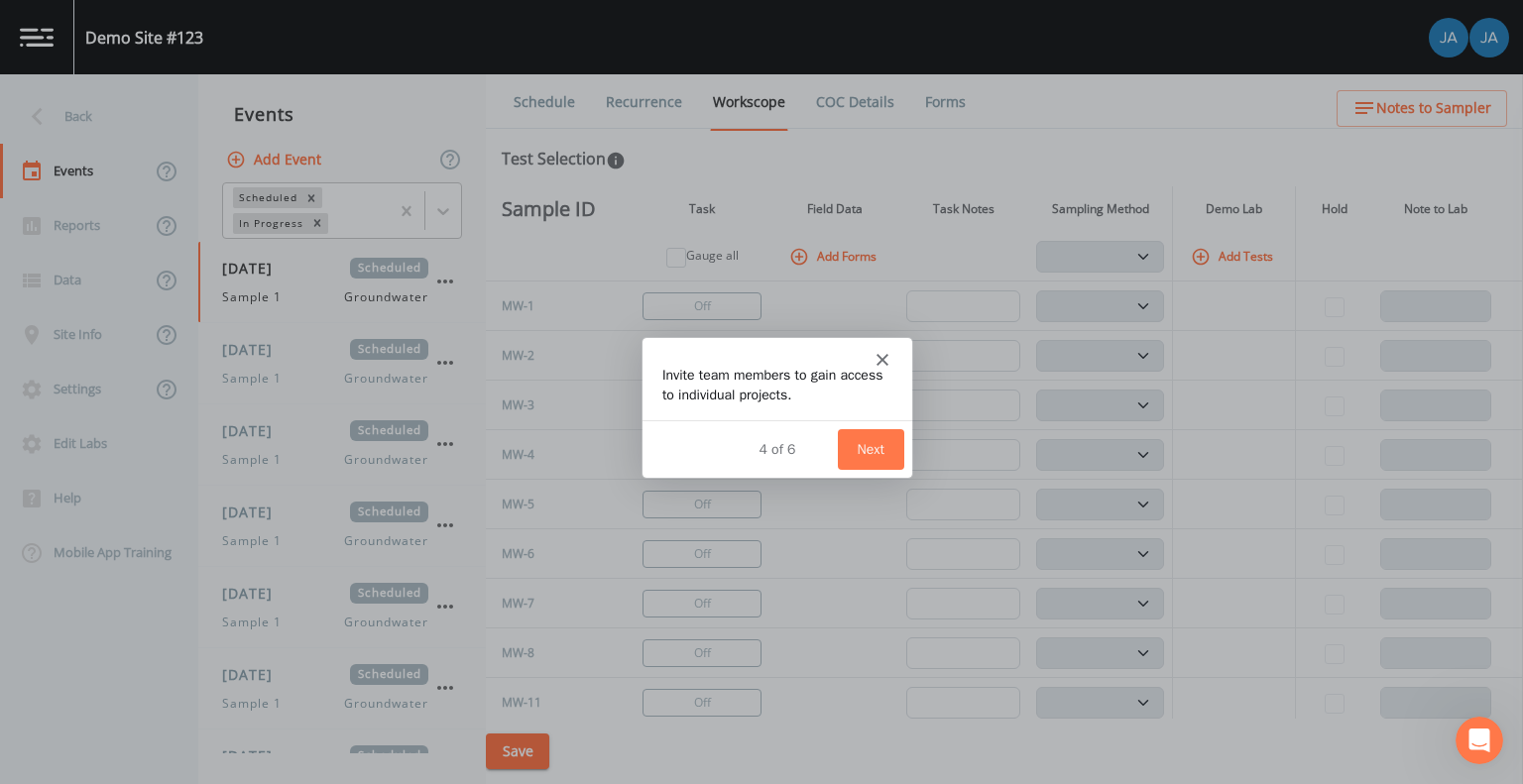 scroll, scrollTop: 0, scrollLeft: 0, axis: both 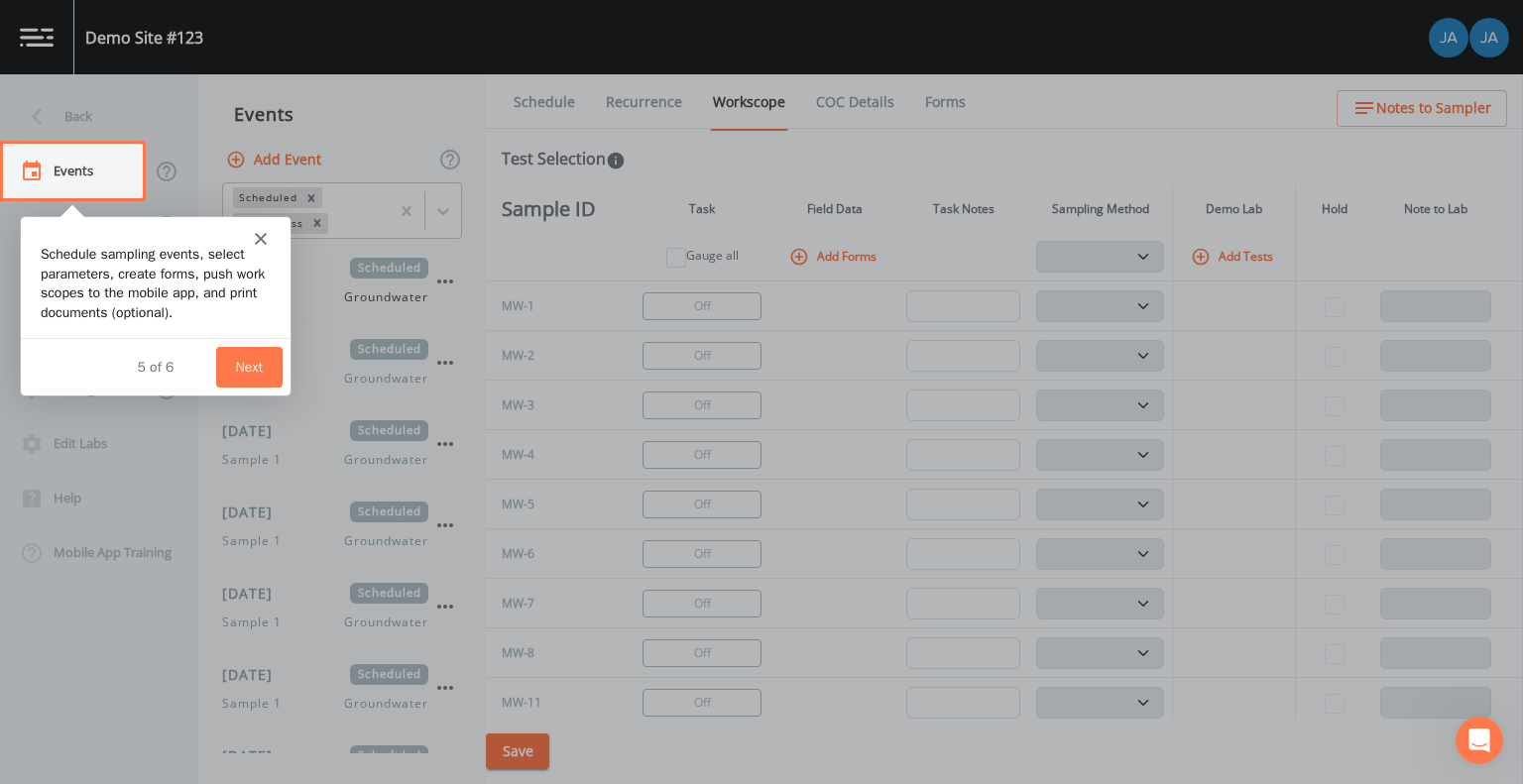 click 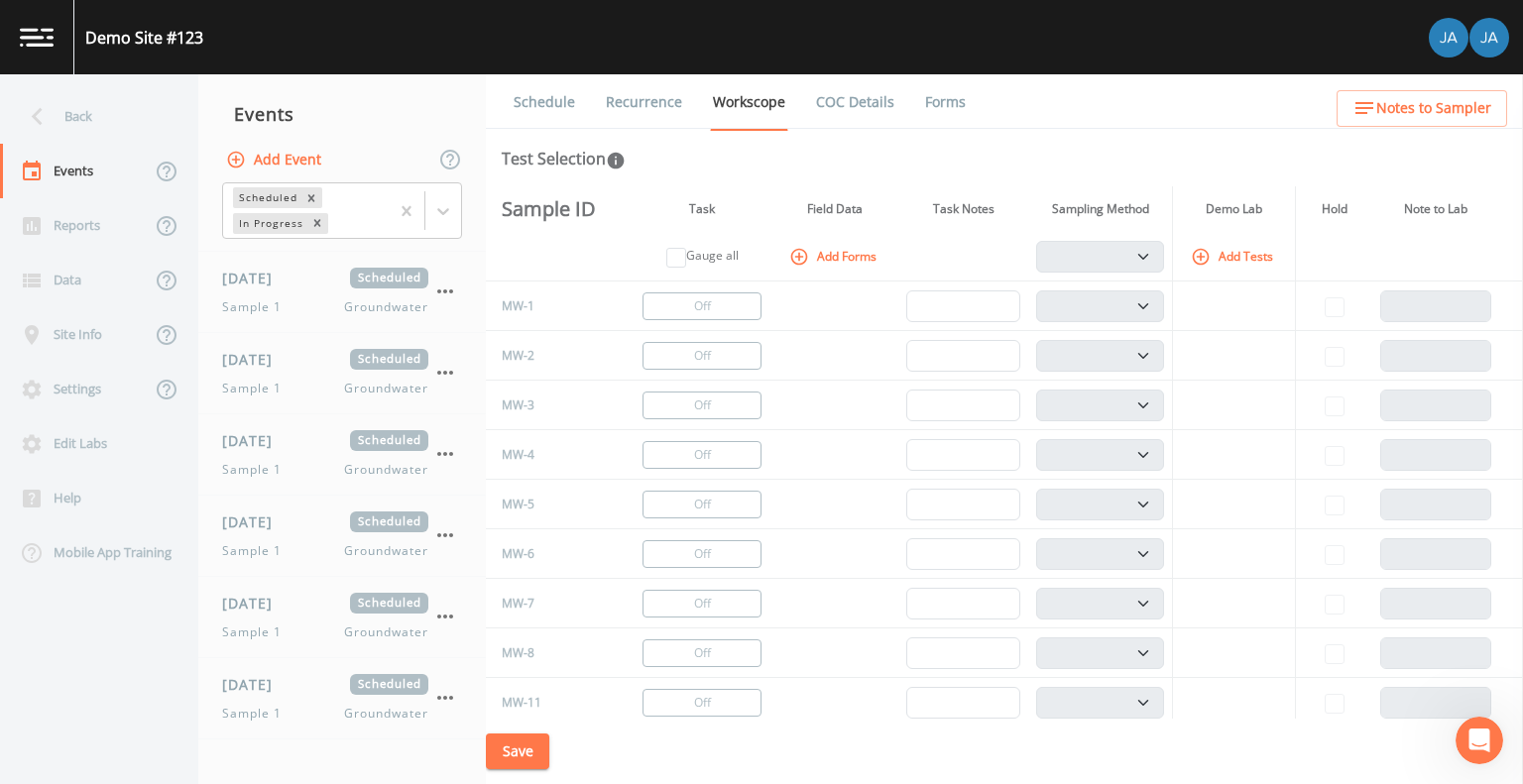 scroll, scrollTop: 0, scrollLeft: 0, axis: both 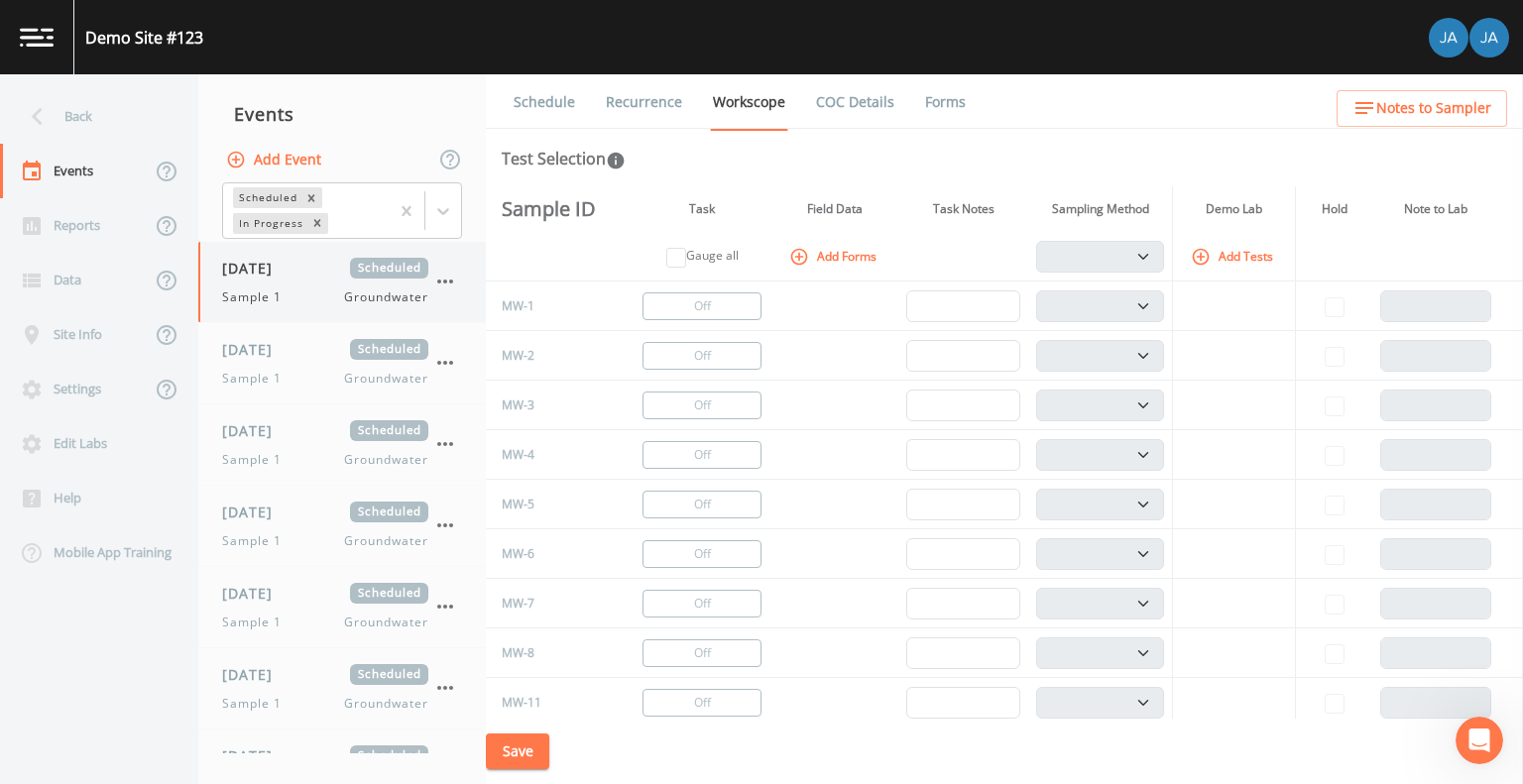 click on "Sample 1" at bounding box center [258, 297] 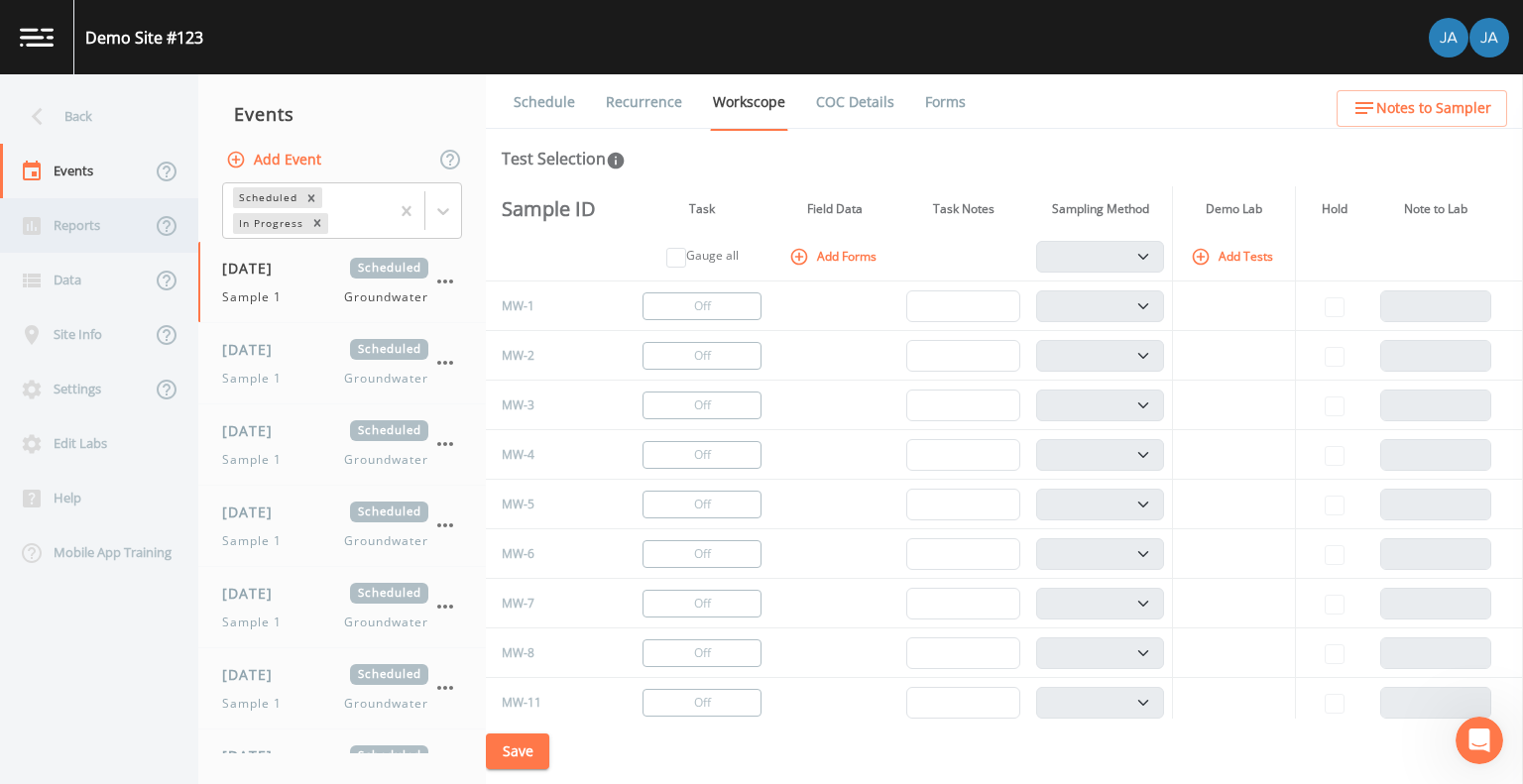 click on "Reports" at bounding box center [75, 225] 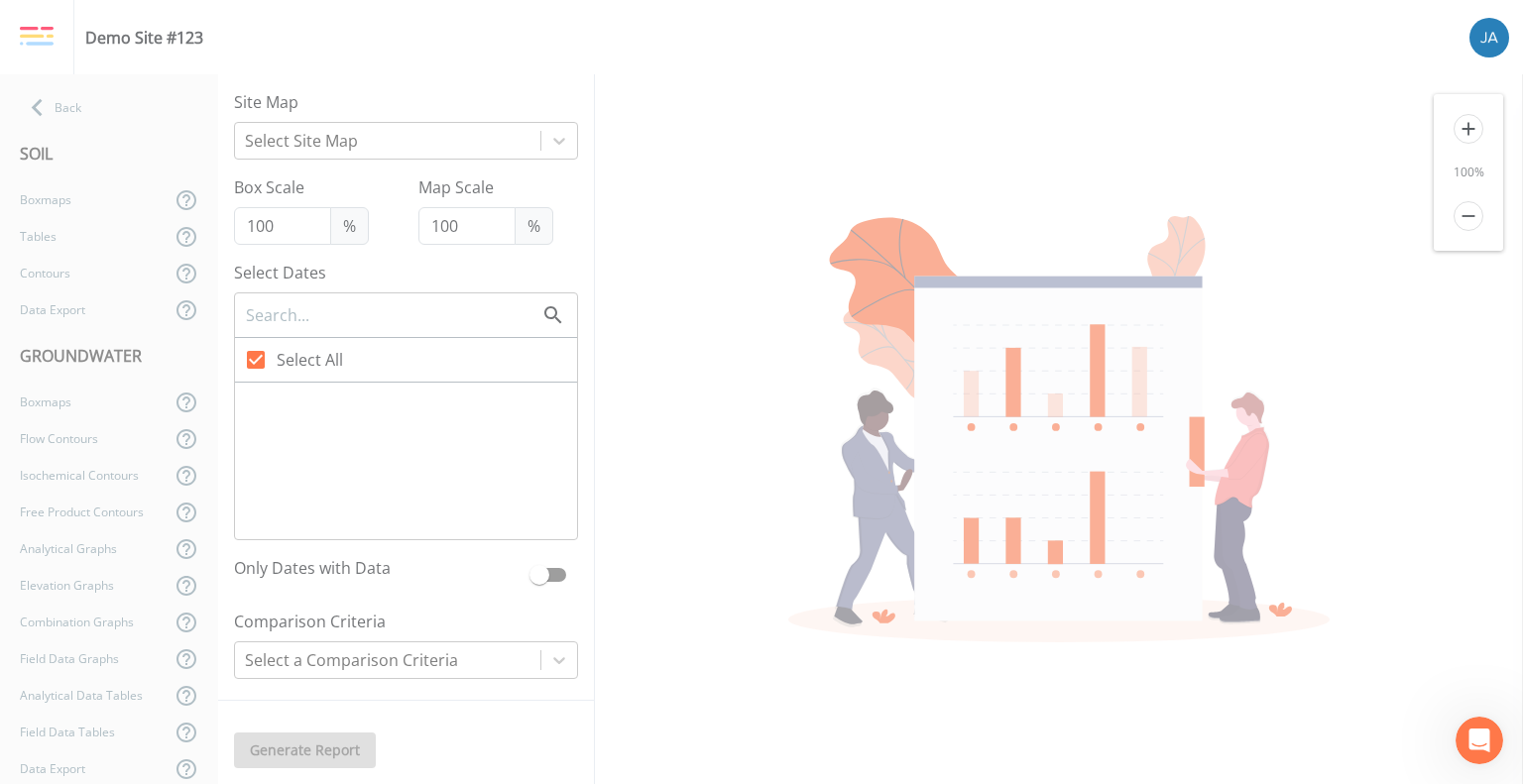checkbox on "false" 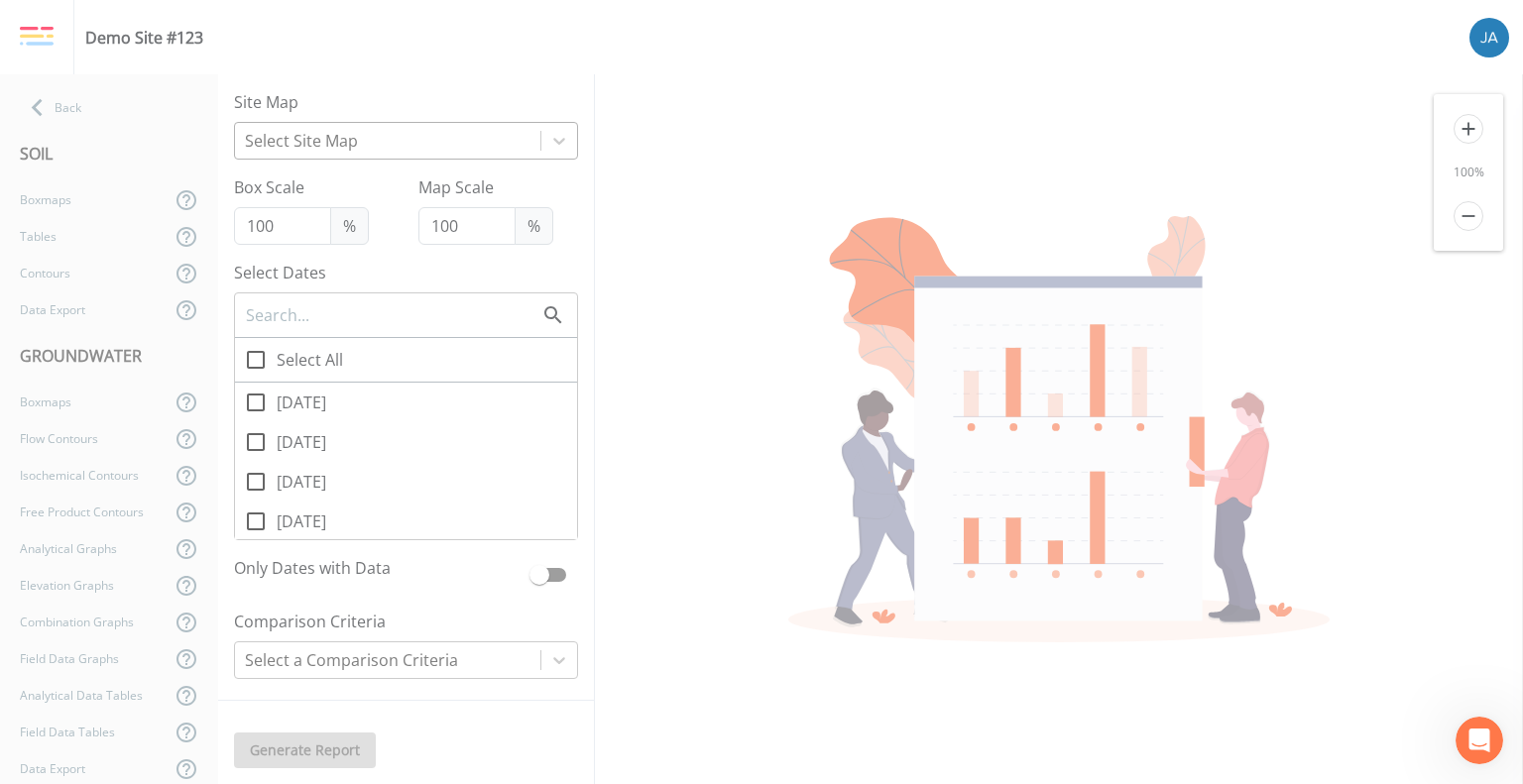 click at bounding box center [388, 141] 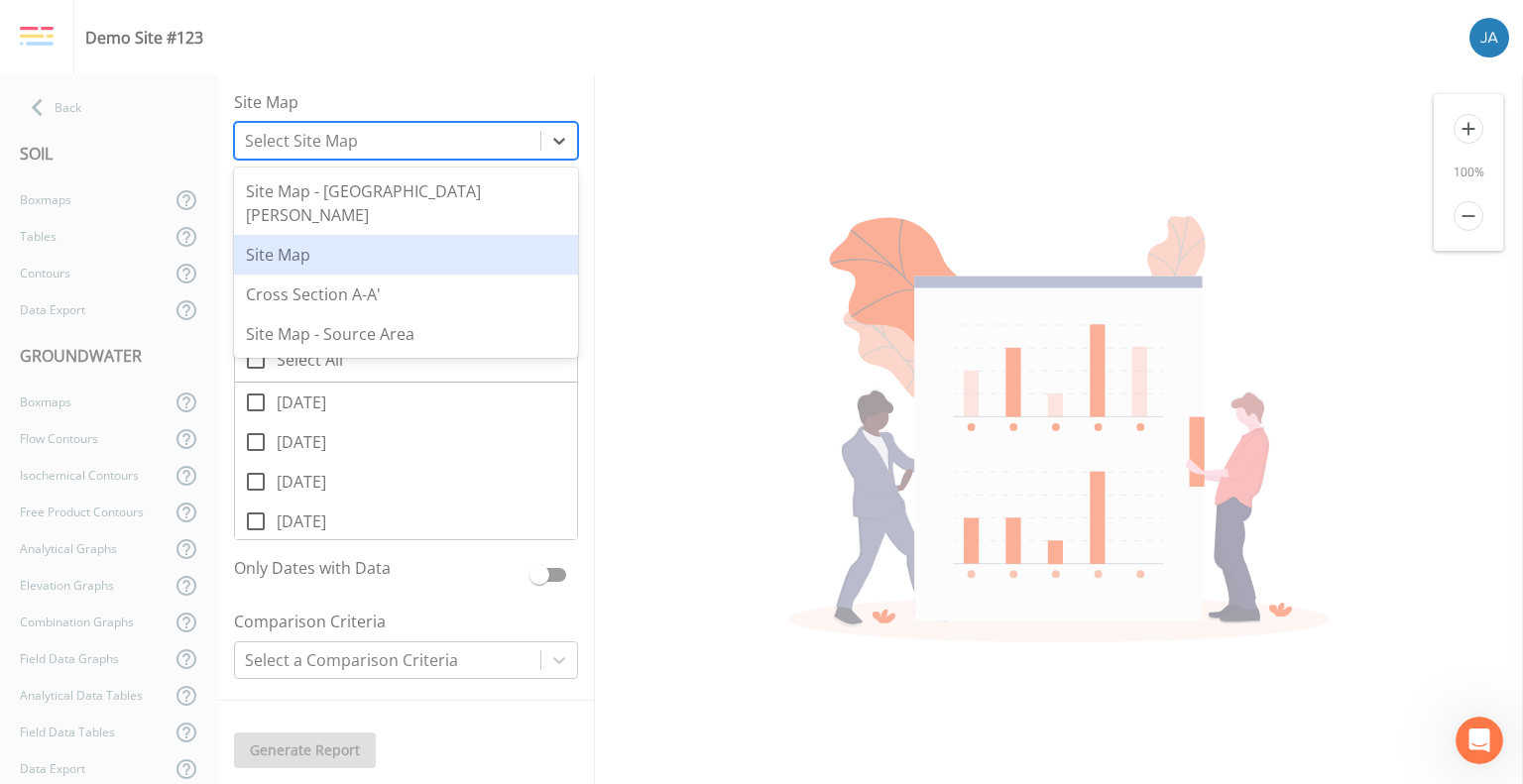 click on "Site Map" at bounding box center [406, 255] 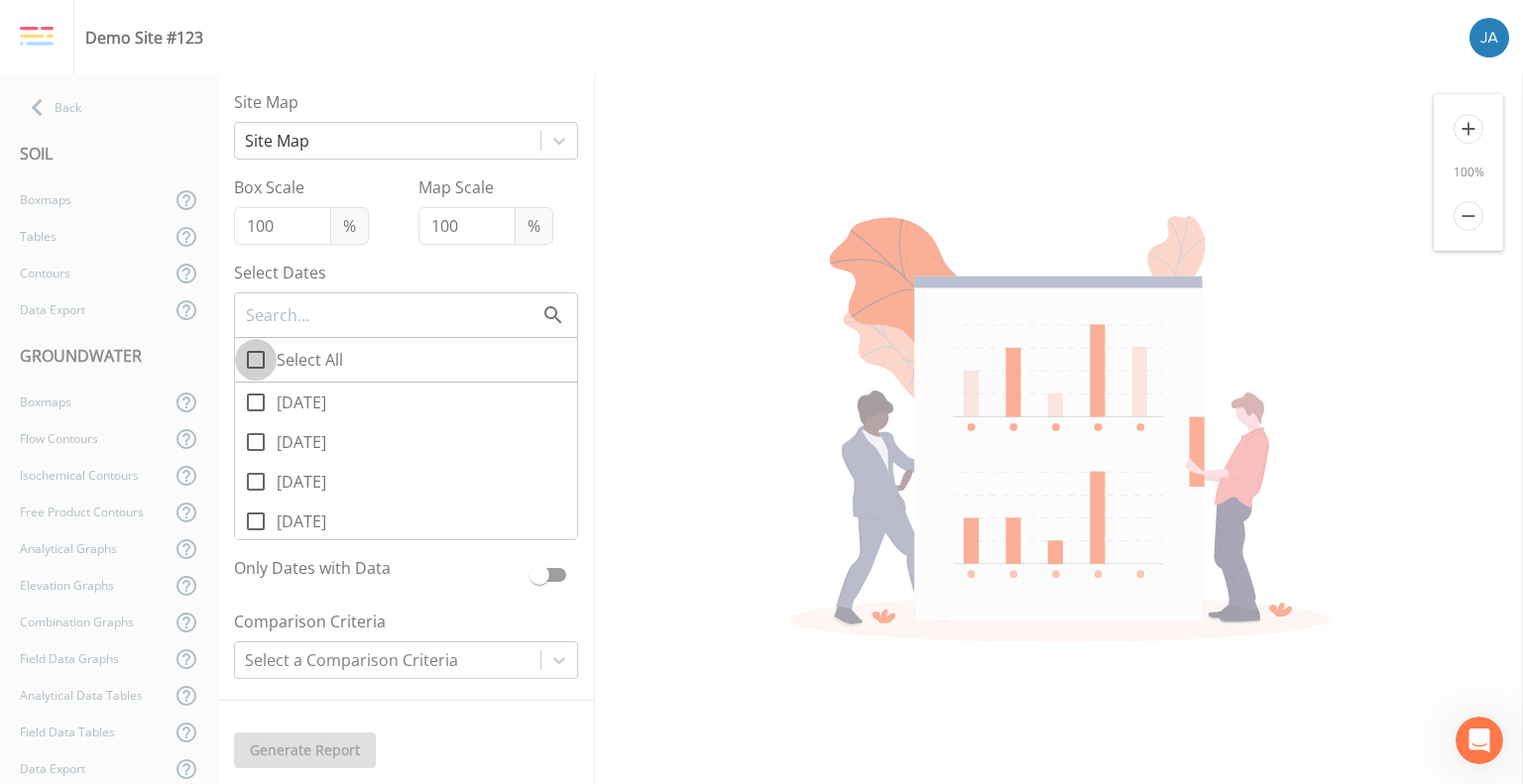 click on "Select All" at bounding box center [245, 349] 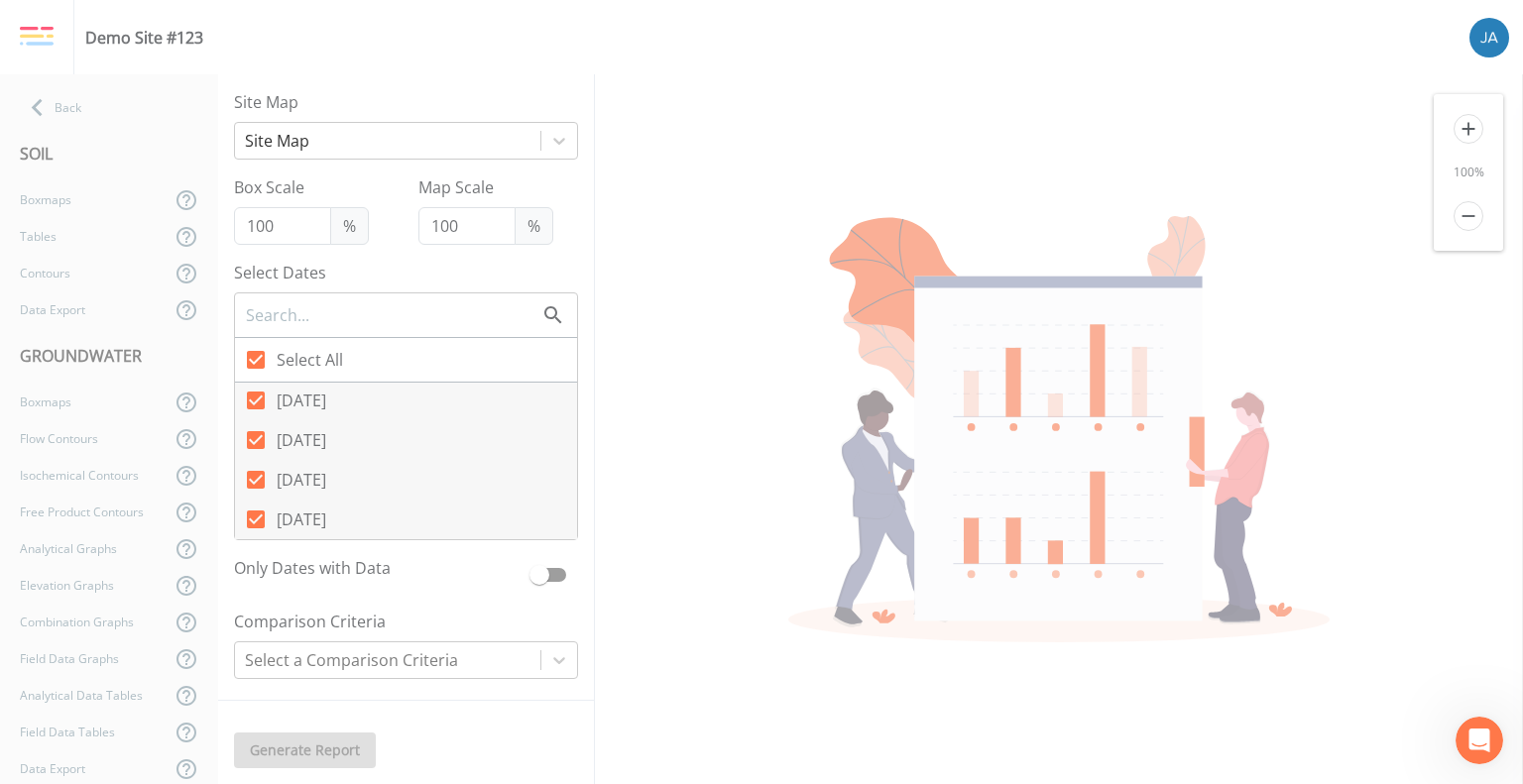 scroll, scrollTop: 2, scrollLeft: 0, axis: vertical 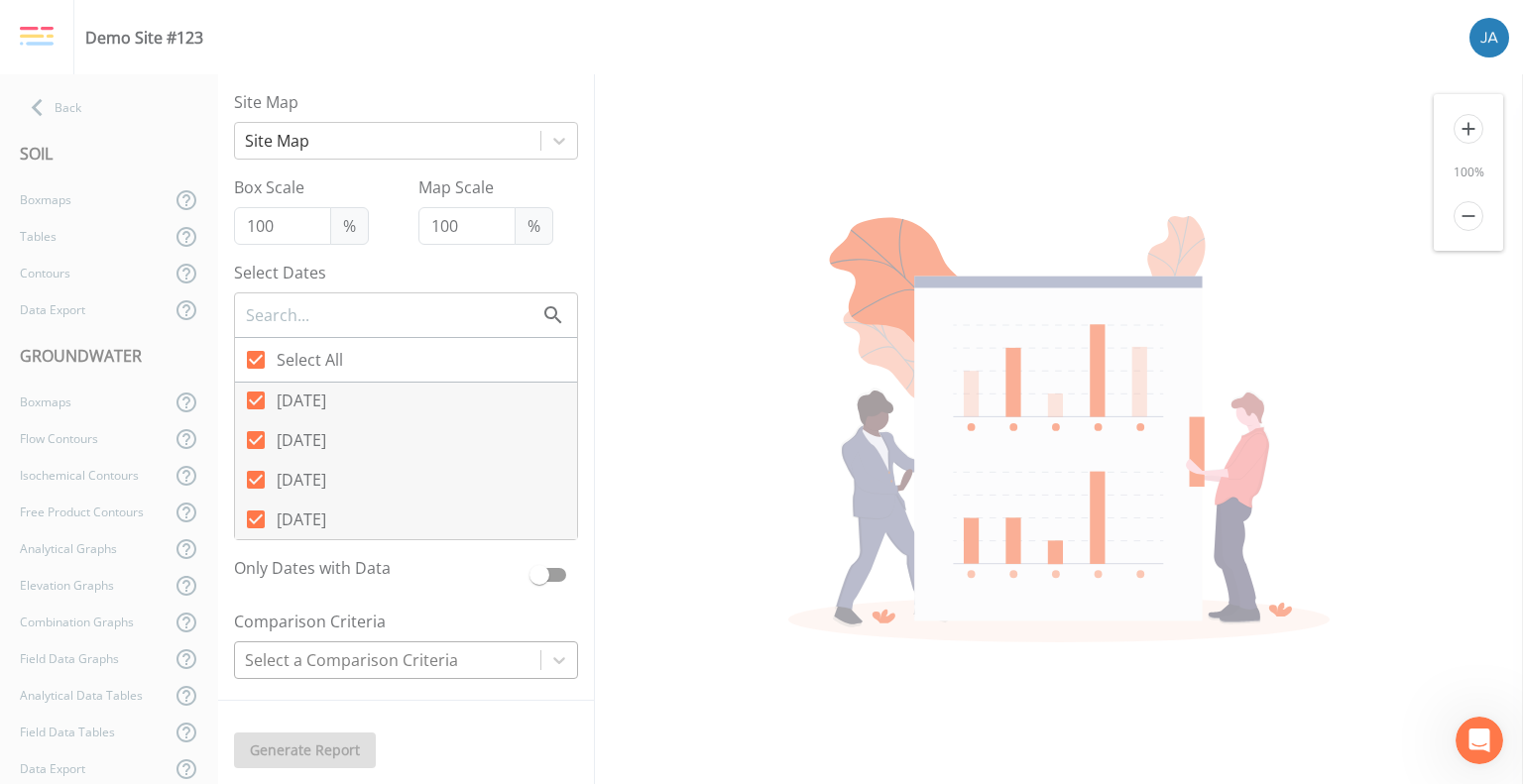 click on "Select a Comparison Criteria" at bounding box center [388, 660] 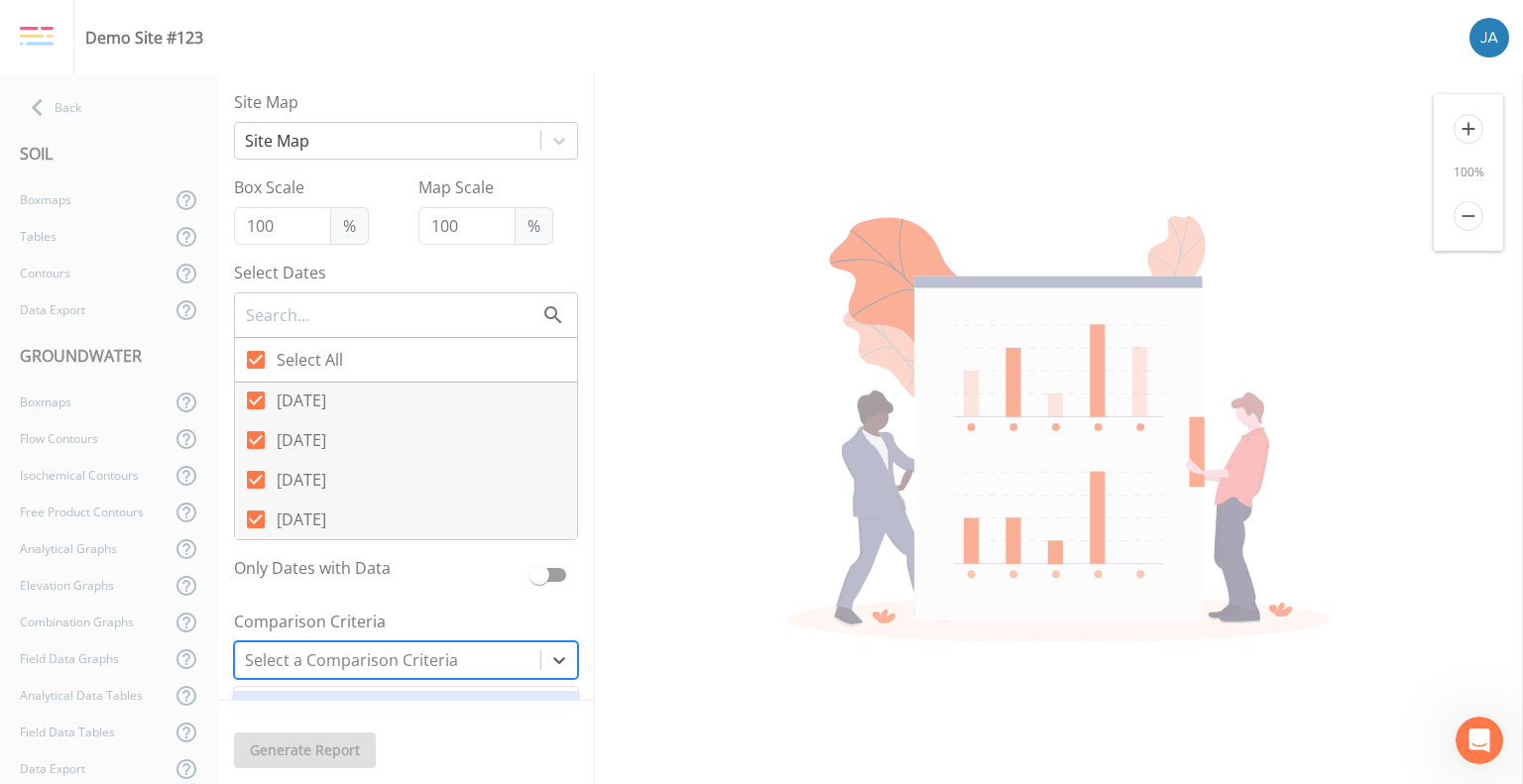 click on "Comparison Criteria" at bounding box center (406, 621) 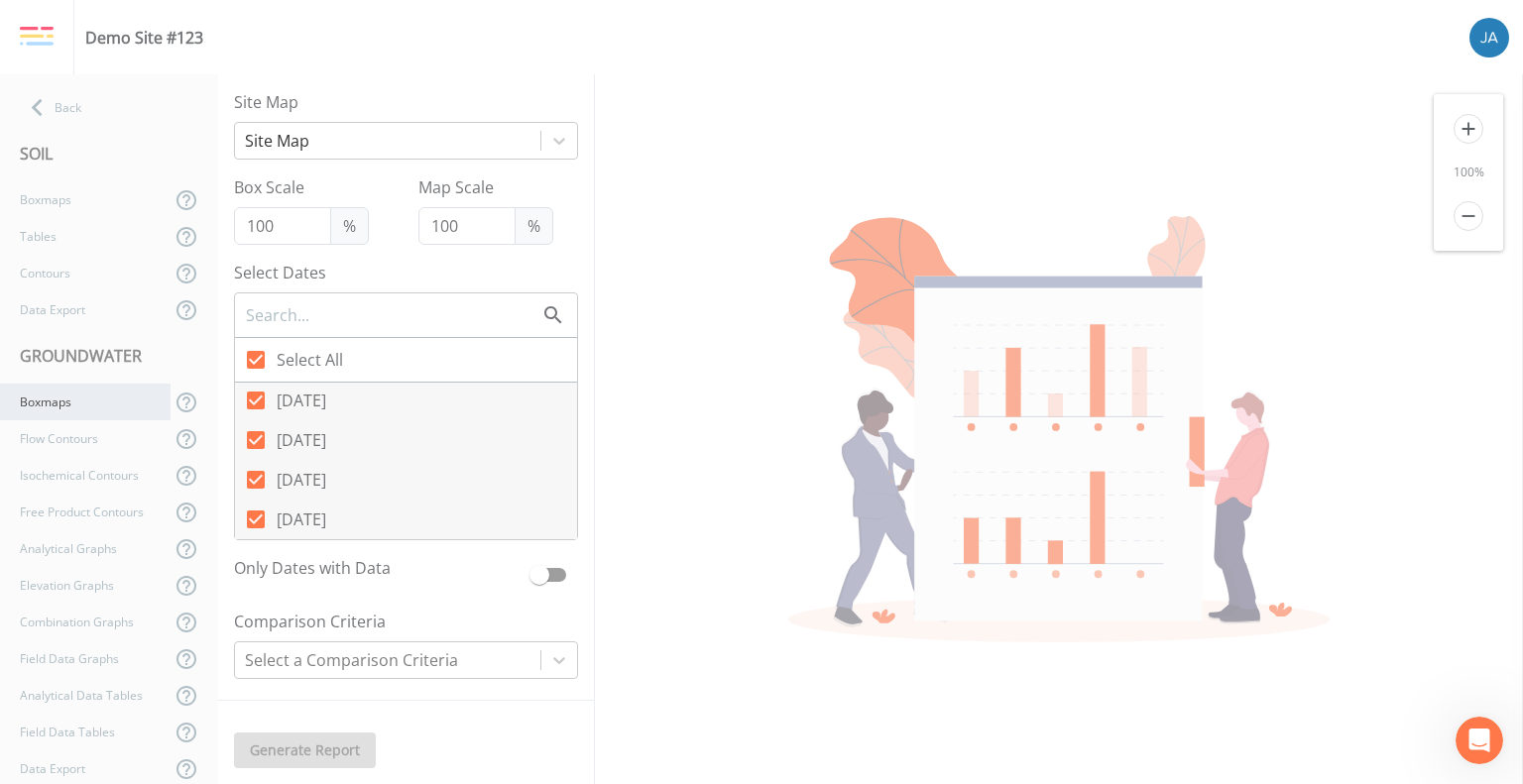 click on "Boxmaps" at bounding box center [85, 401] 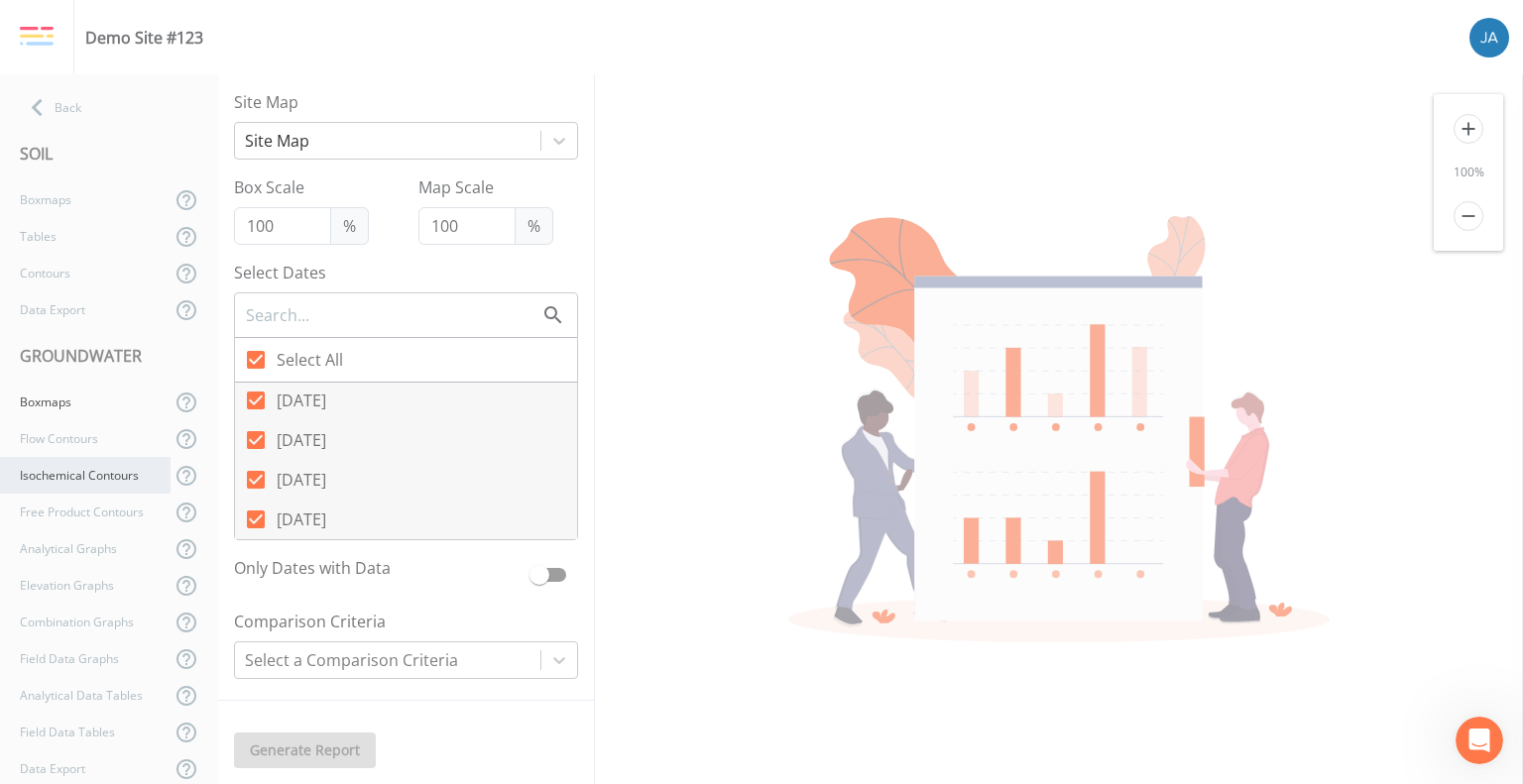 scroll, scrollTop: 95, scrollLeft: 0, axis: vertical 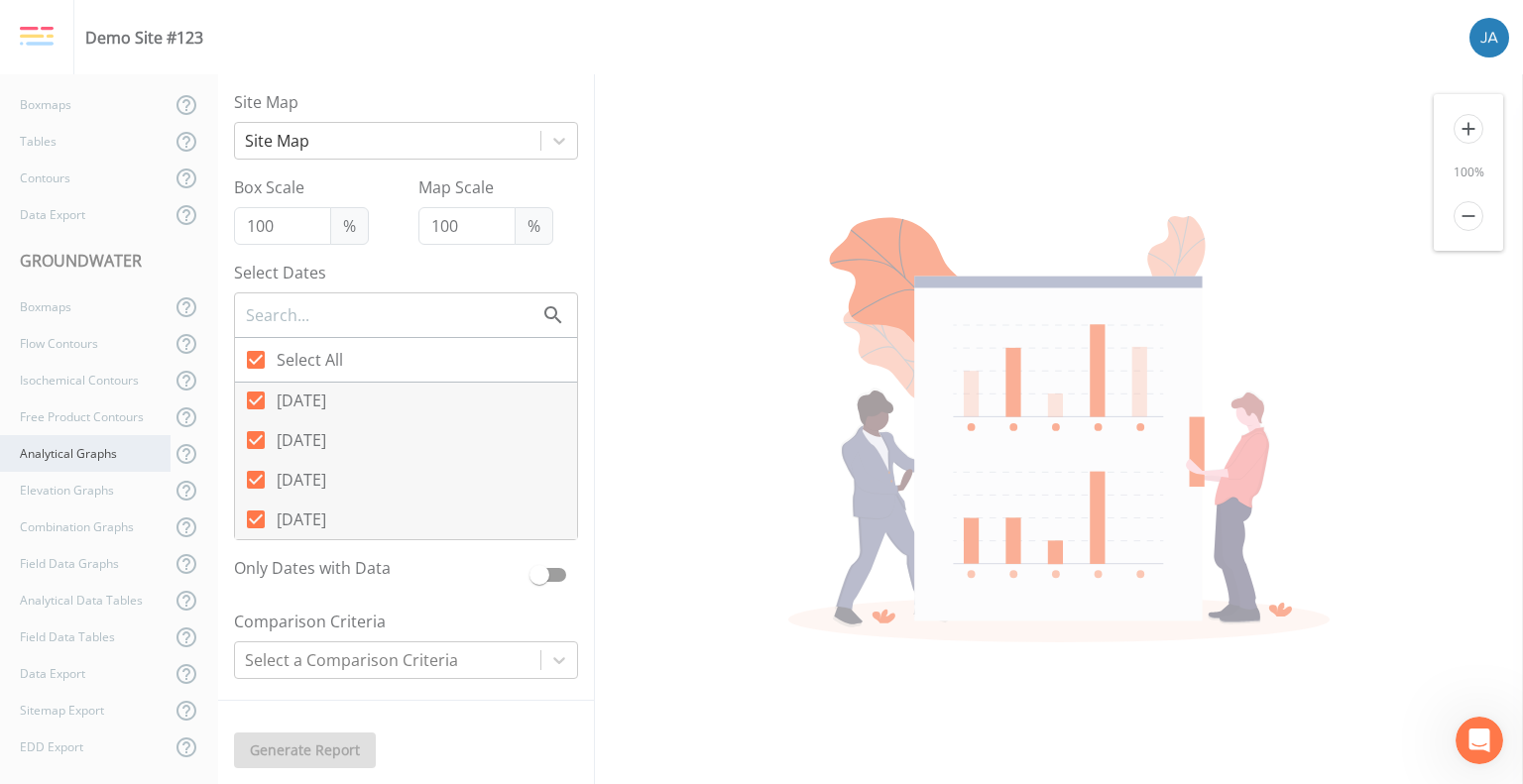 click on "Analytical Graphs" at bounding box center [85, 453] 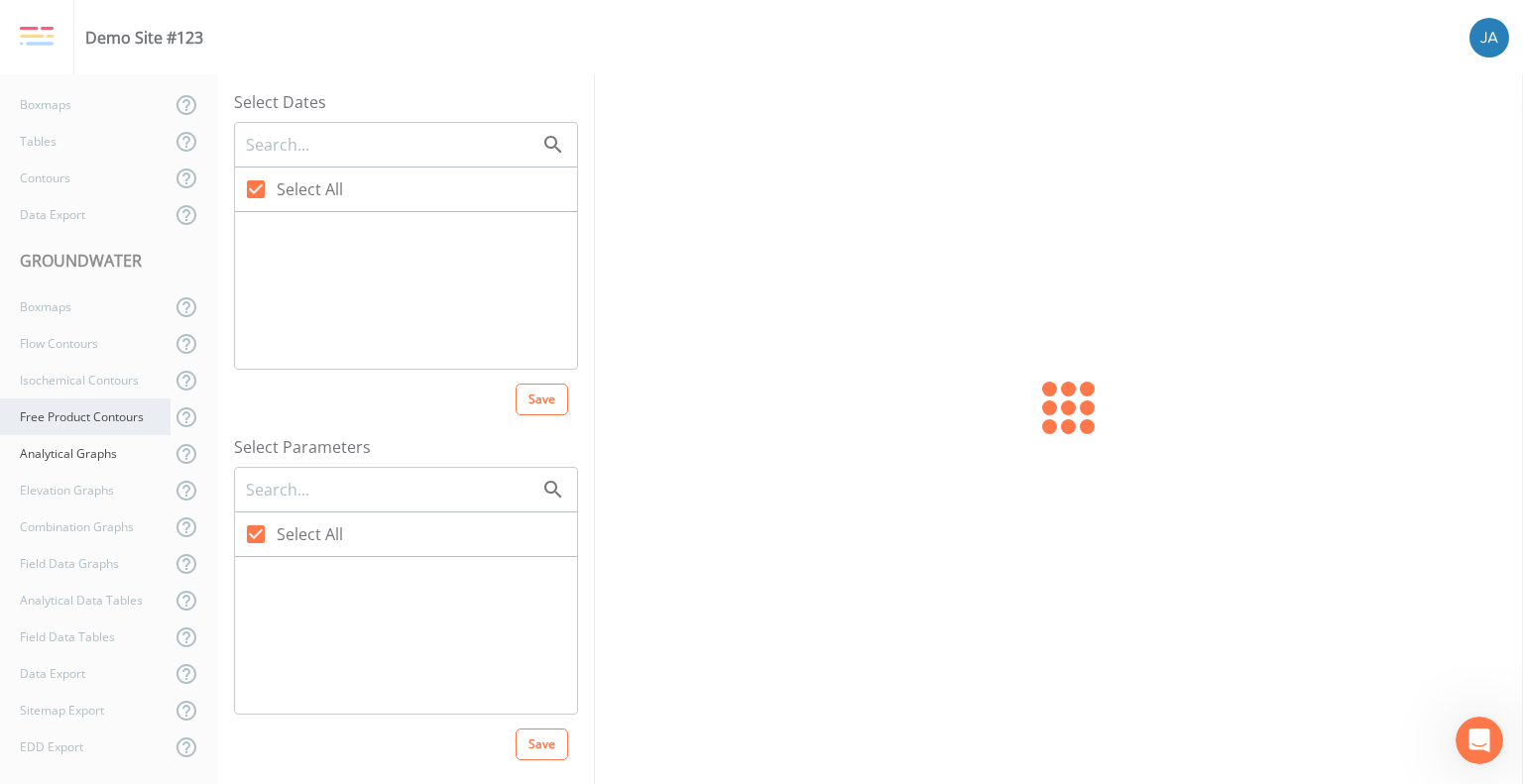 checkbox on "false" 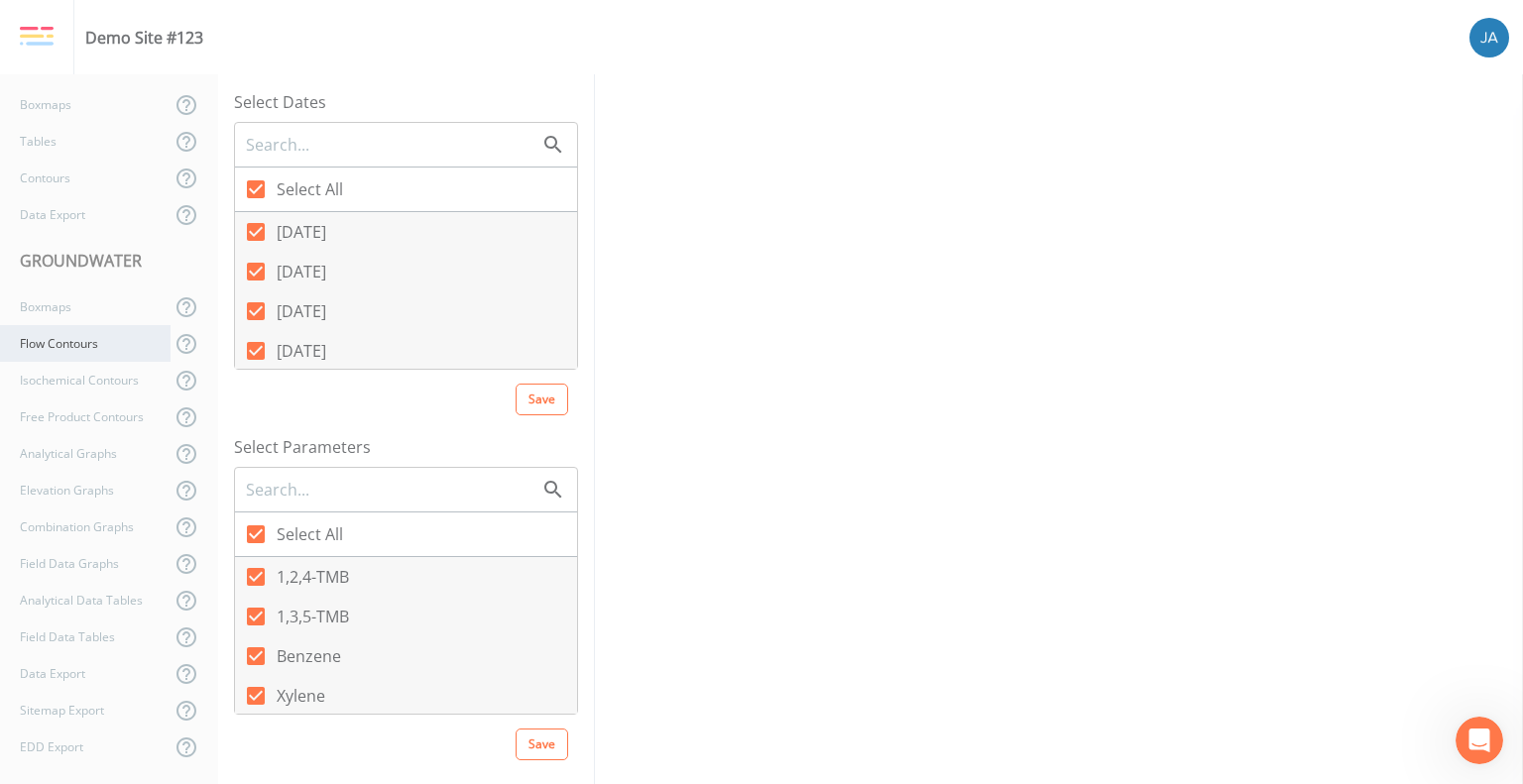 click on "Flow Contours" at bounding box center (85, 343) 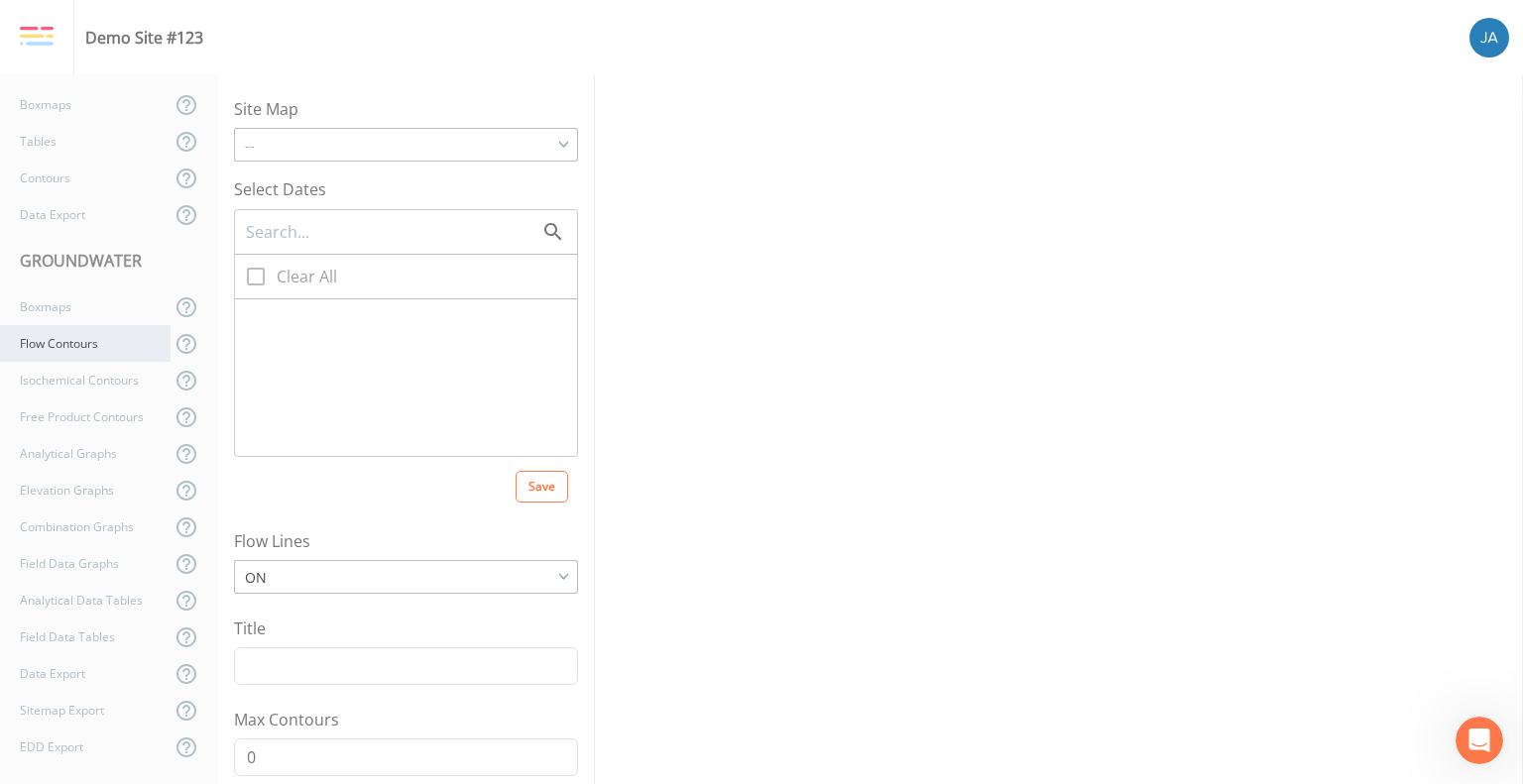 checkbox on "true" 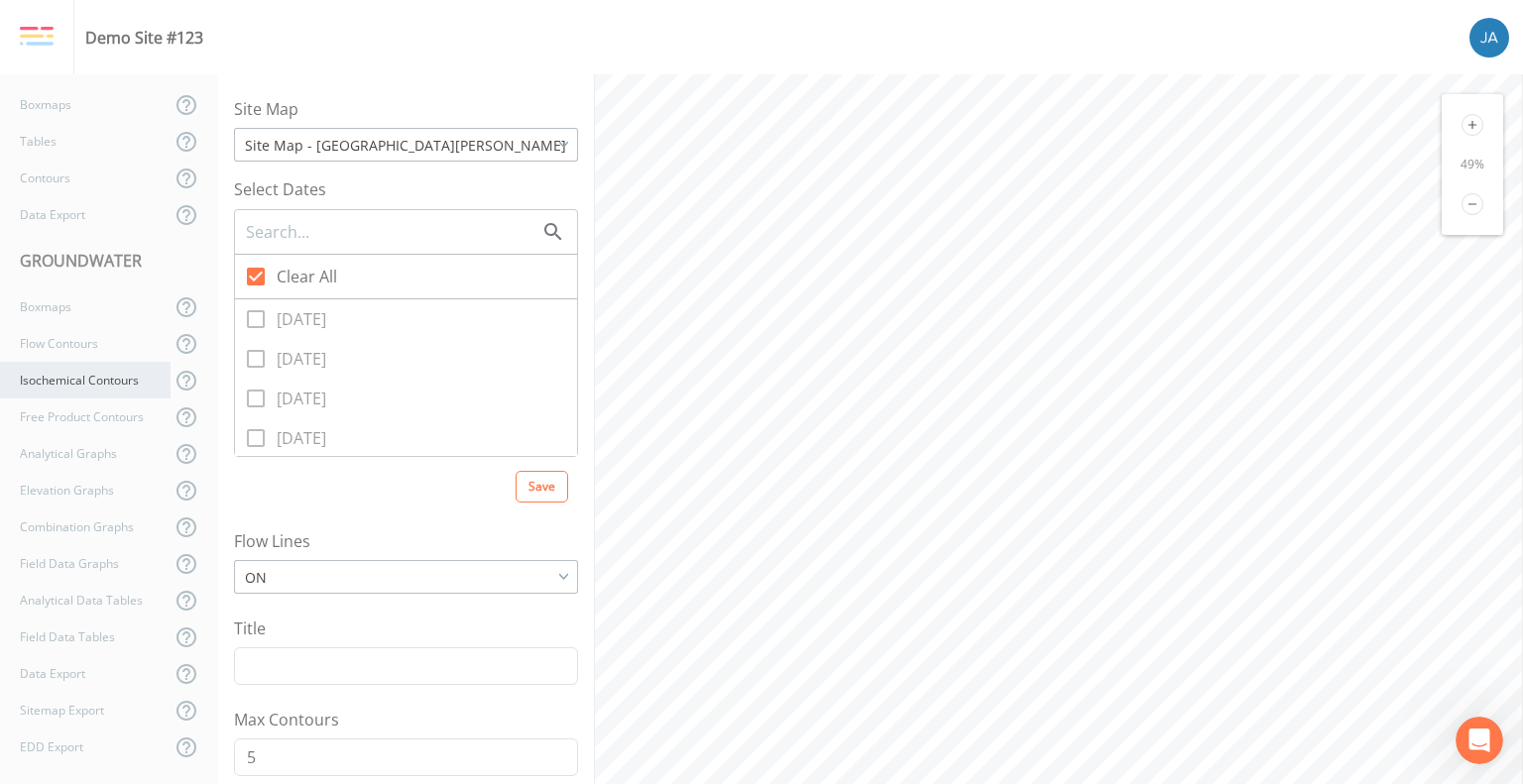 click on "Isochemical Contours" at bounding box center [85, 380] 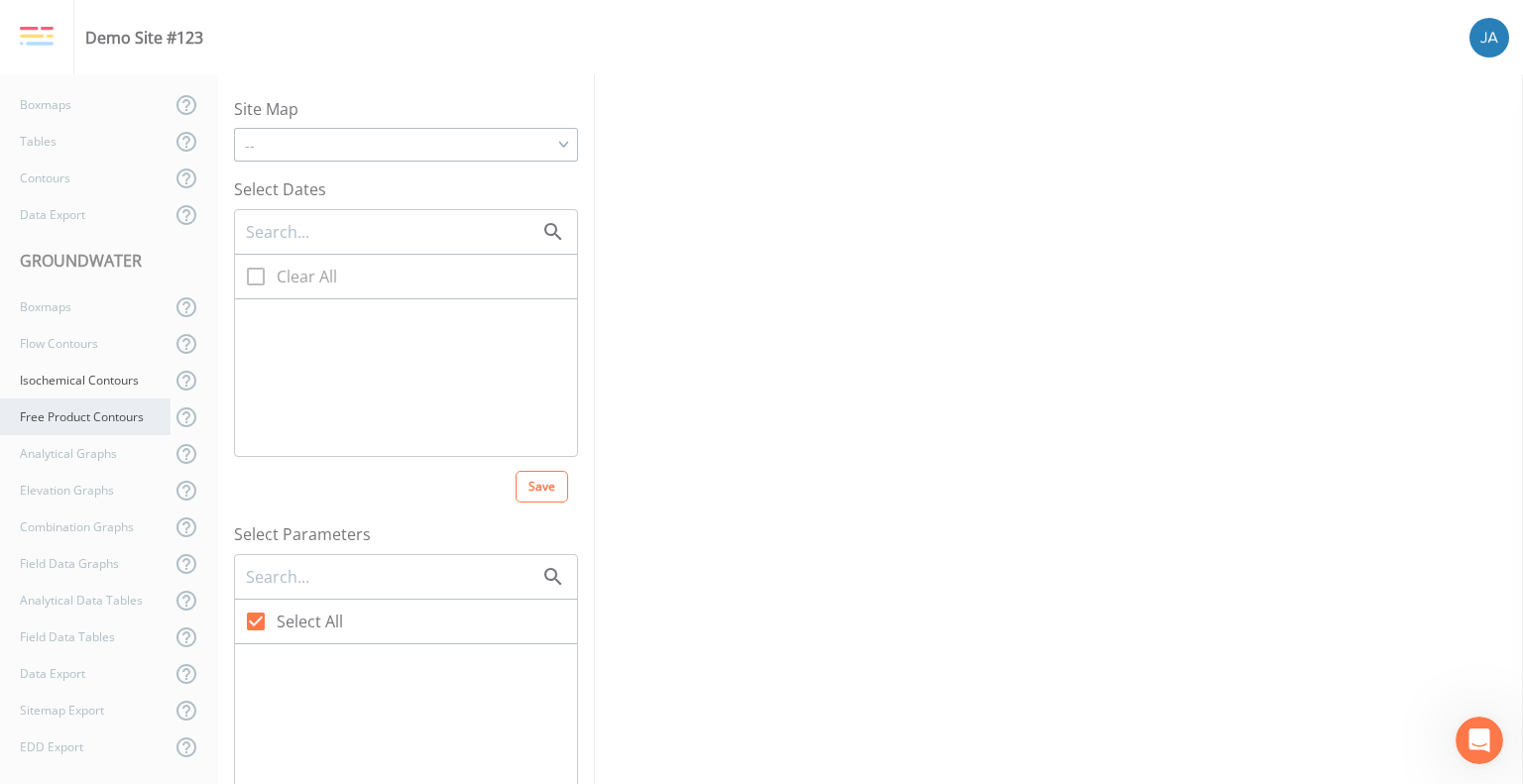 checkbox on "true" 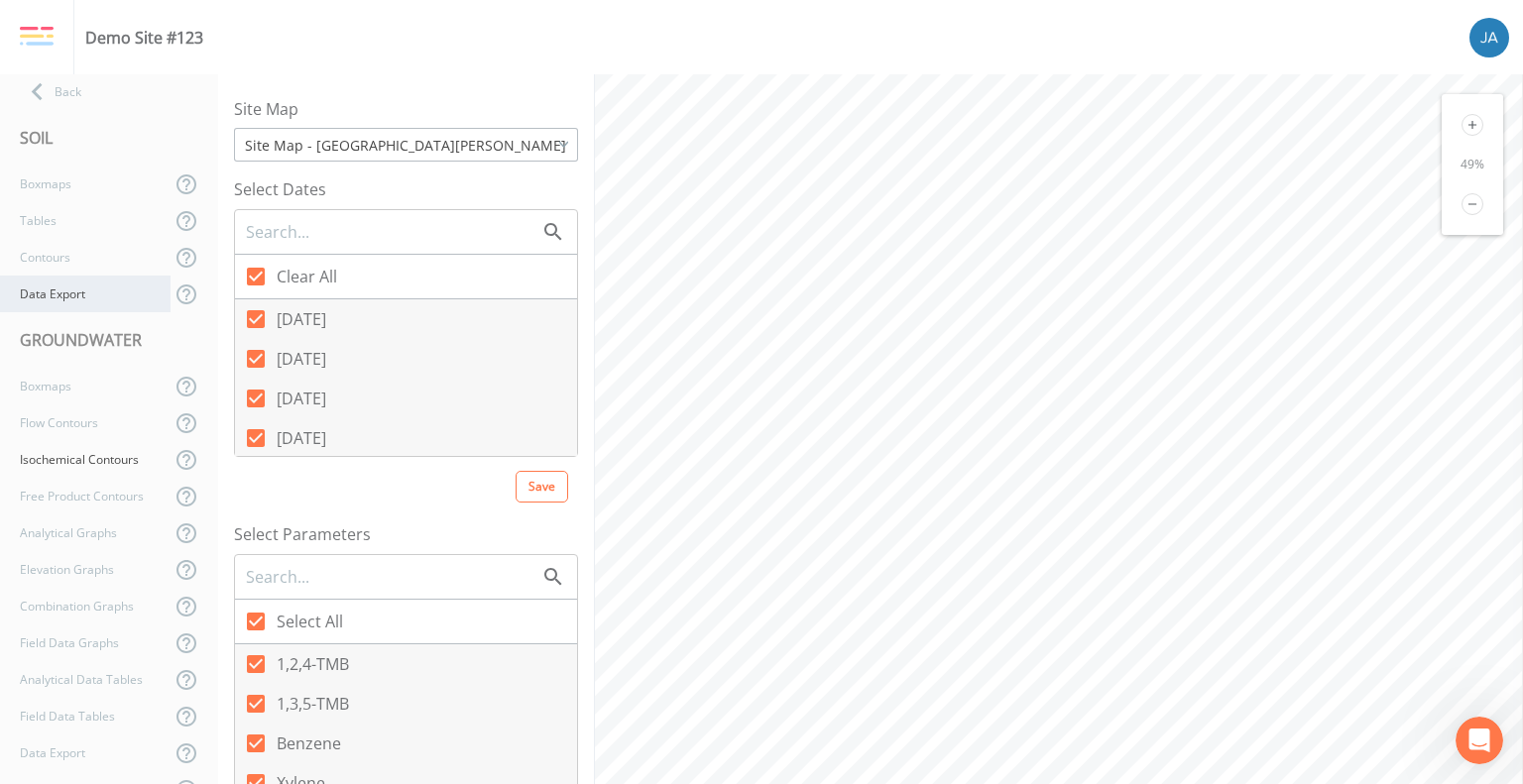 scroll, scrollTop: 0, scrollLeft: 0, axis: both 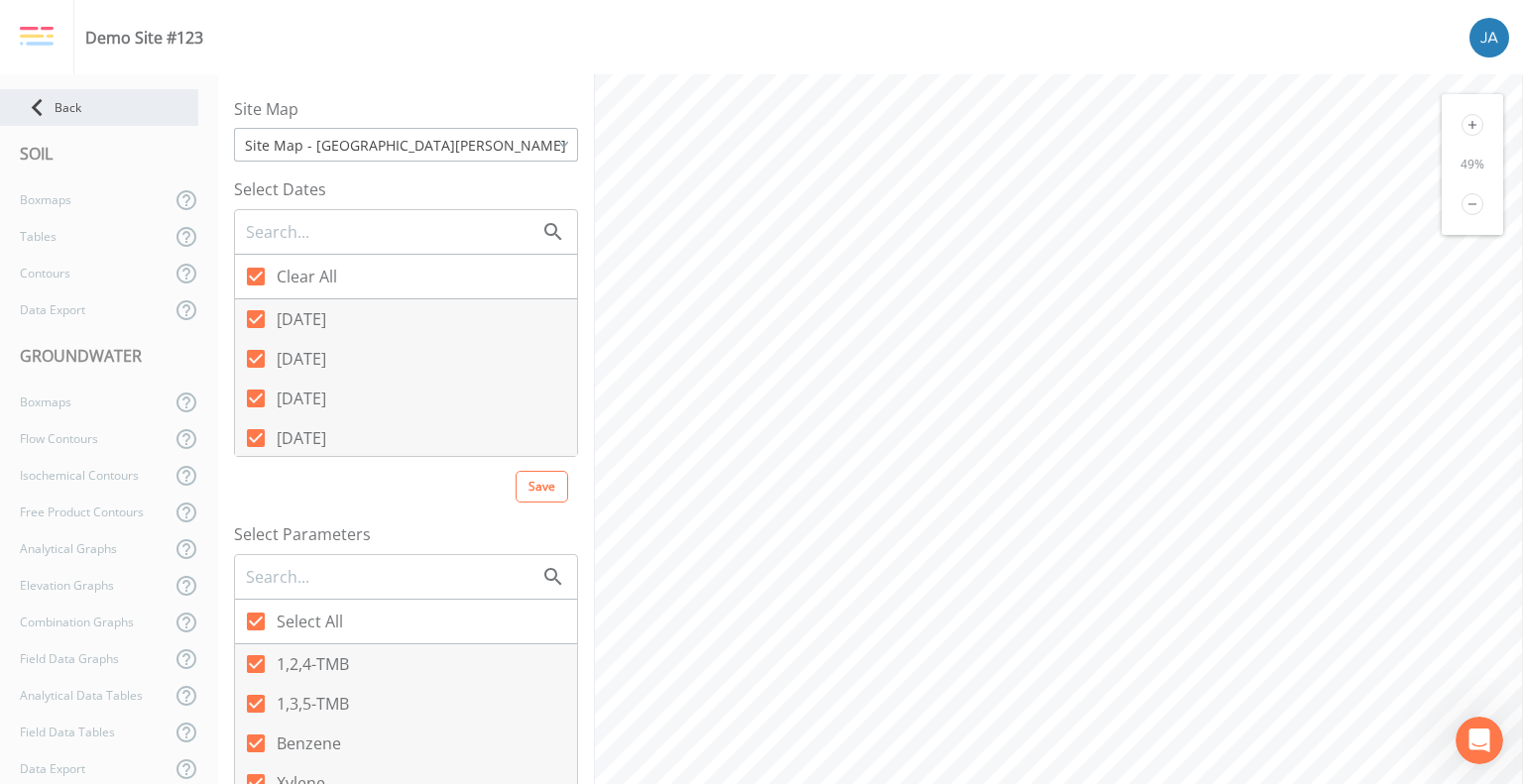 click 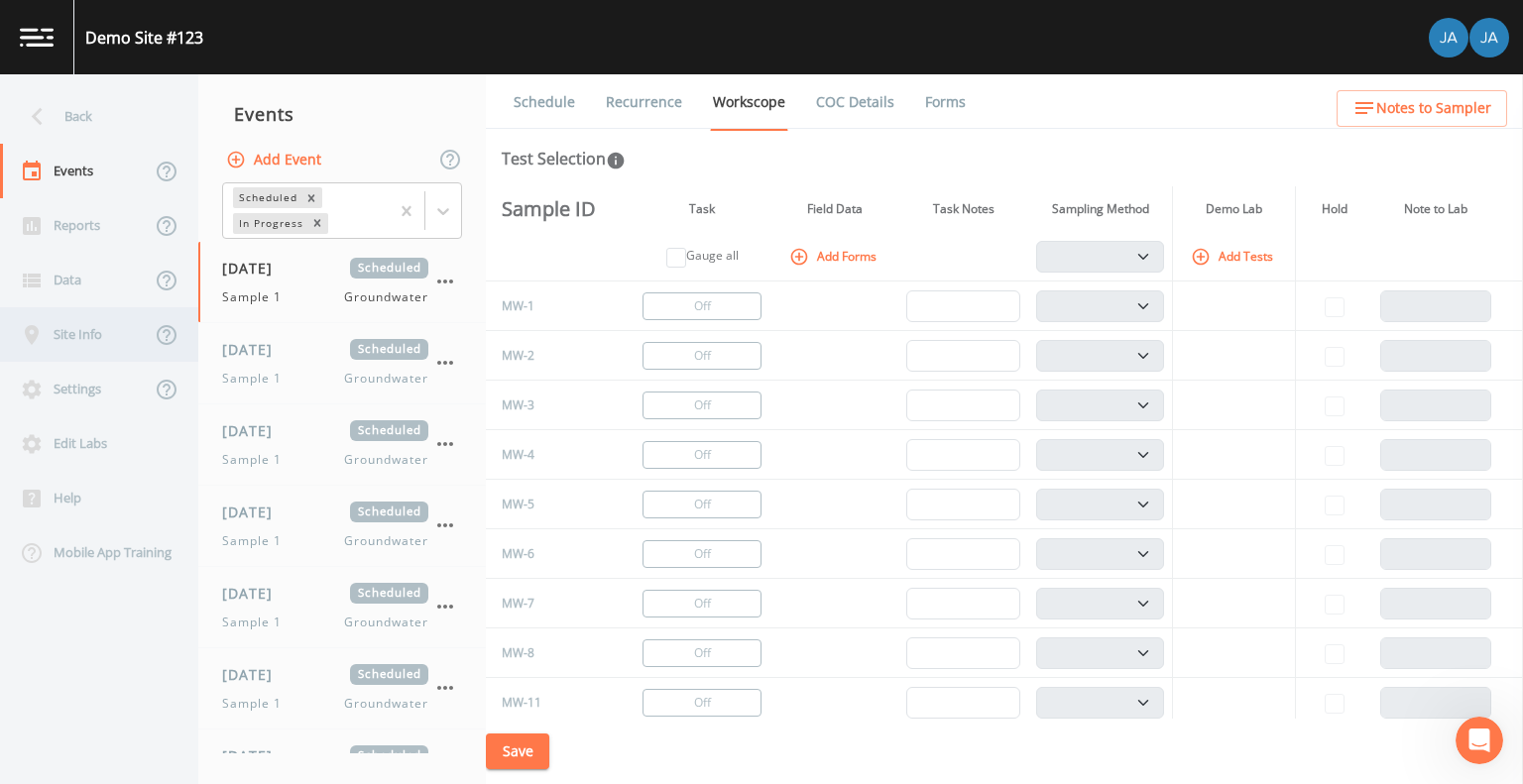 click on "Site Info" at bounding box center (75, 334) 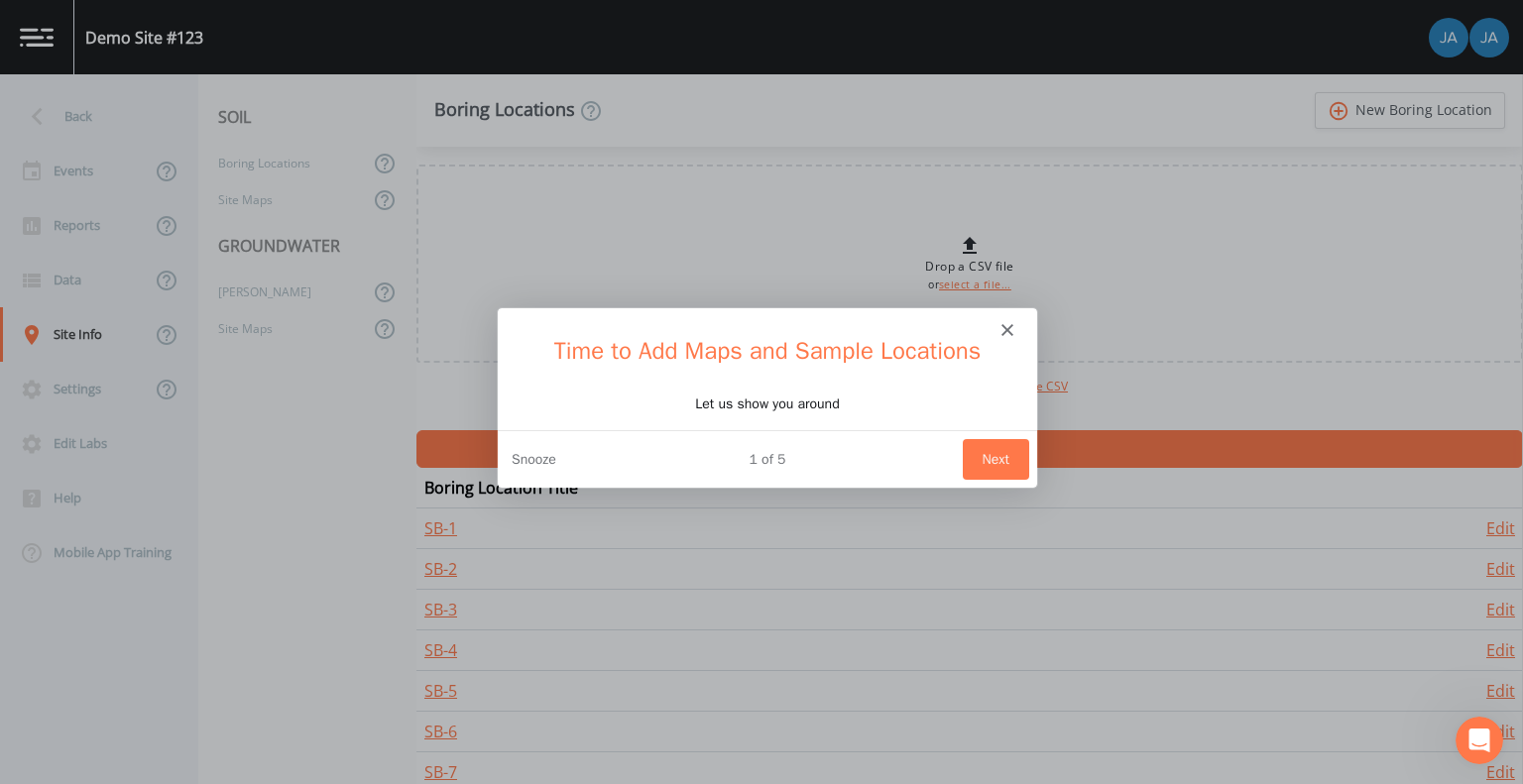 scroll, scrollTop: 0, scrollLeft: 0, axis: both 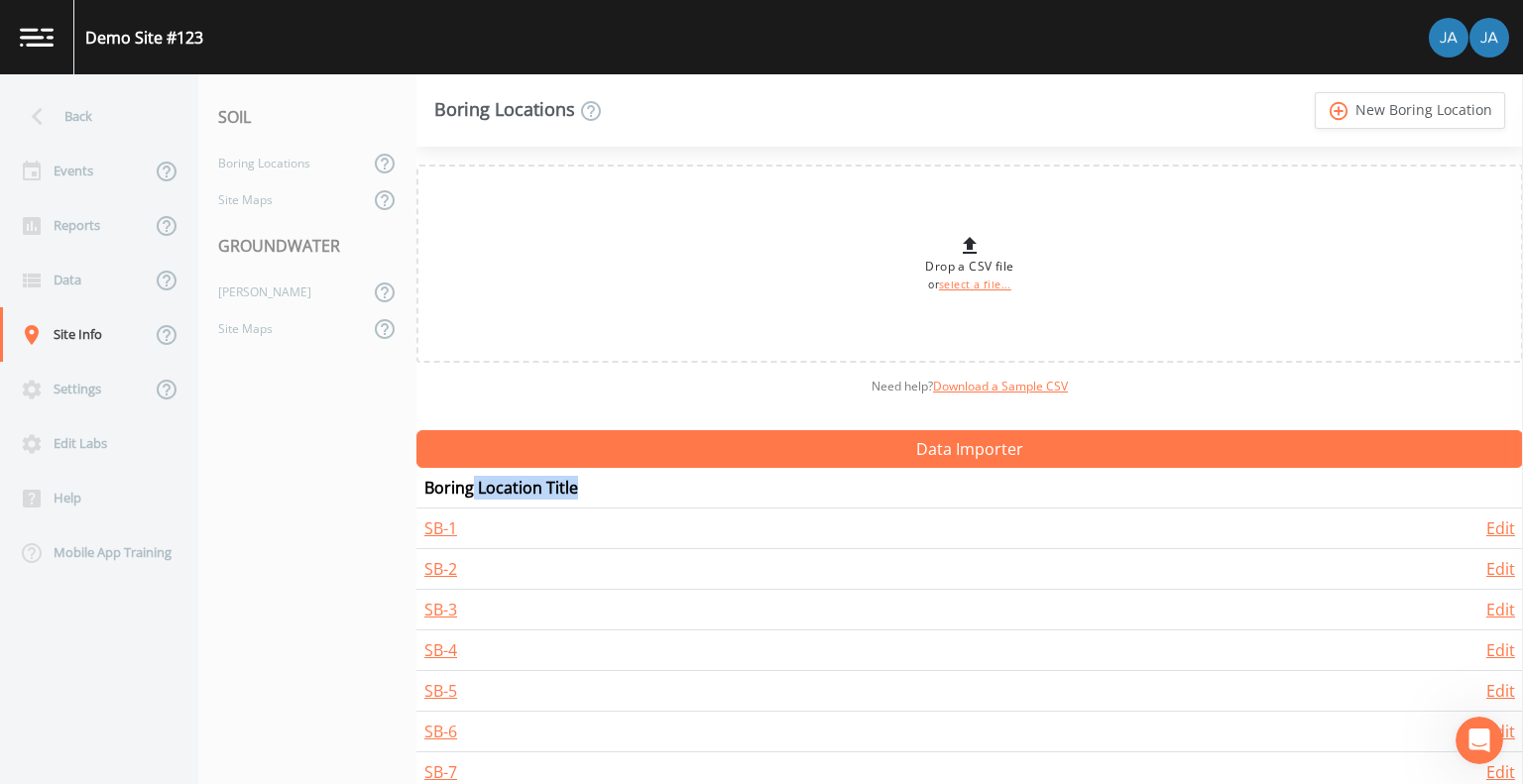 drag, startPoint x: 474, startPoint y: 486, endPoint x: 635, endPoint y: 487, distance: 161.00311 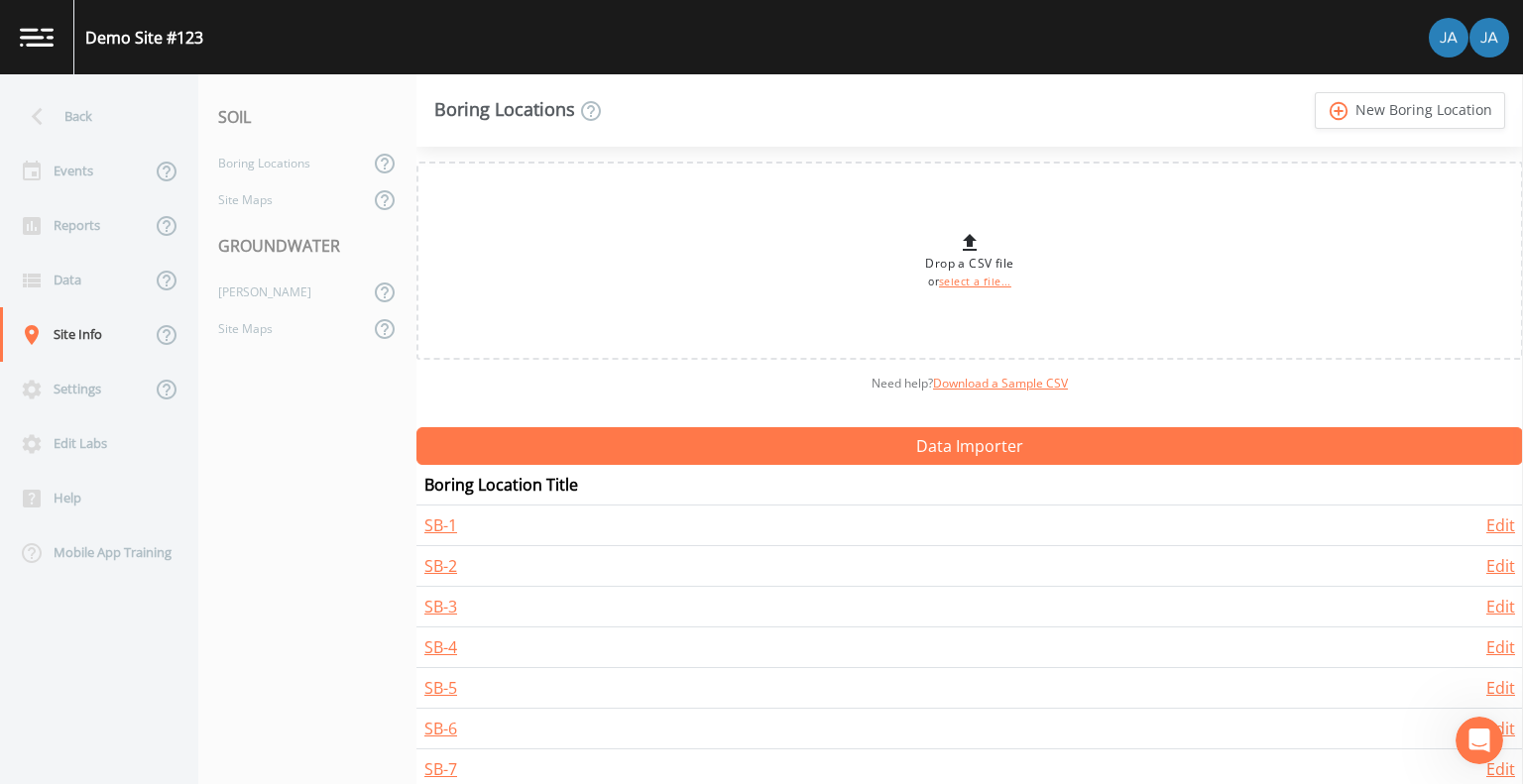 scroll, scrollTop: 0, scrollLeft: 0, axis: both 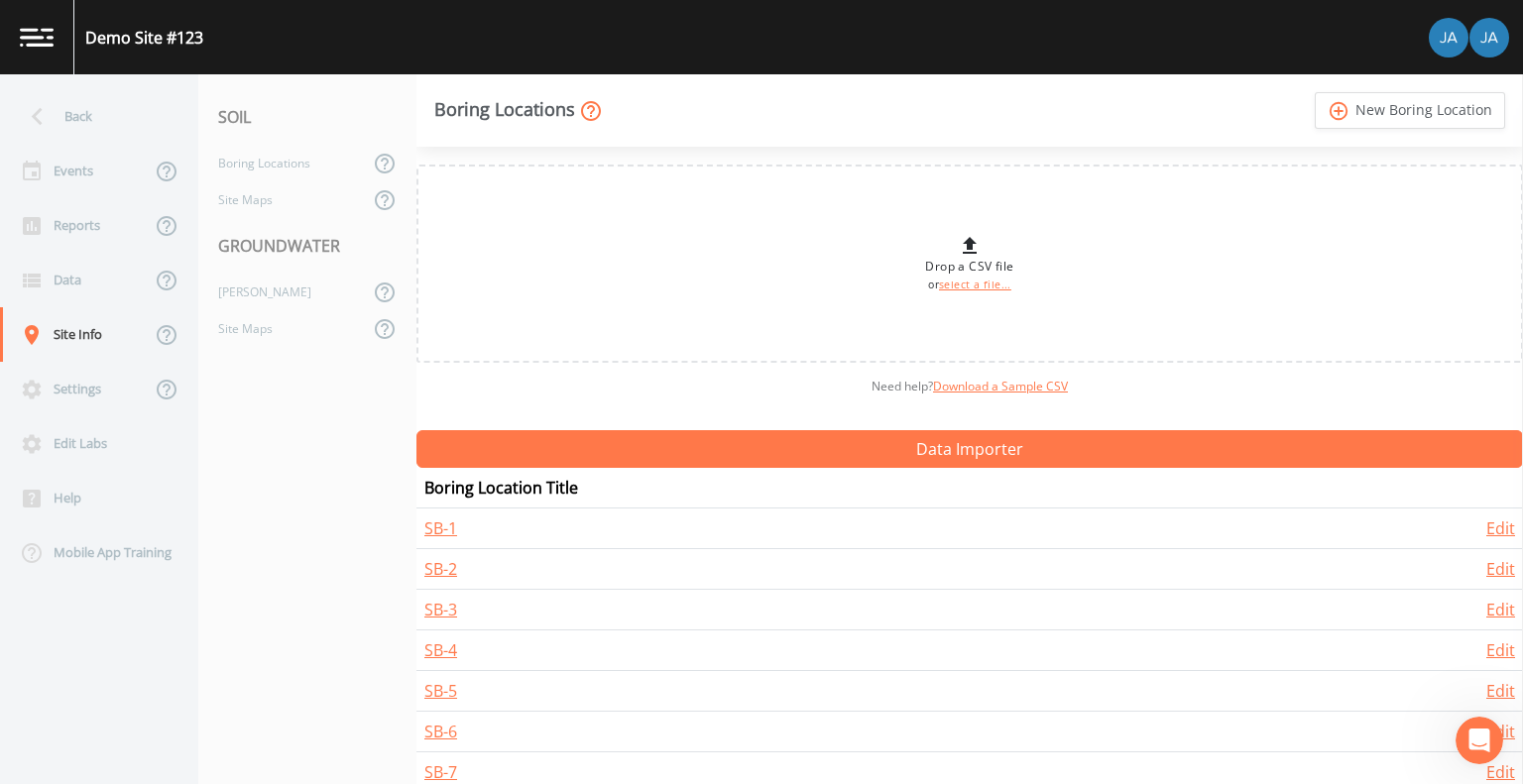 click 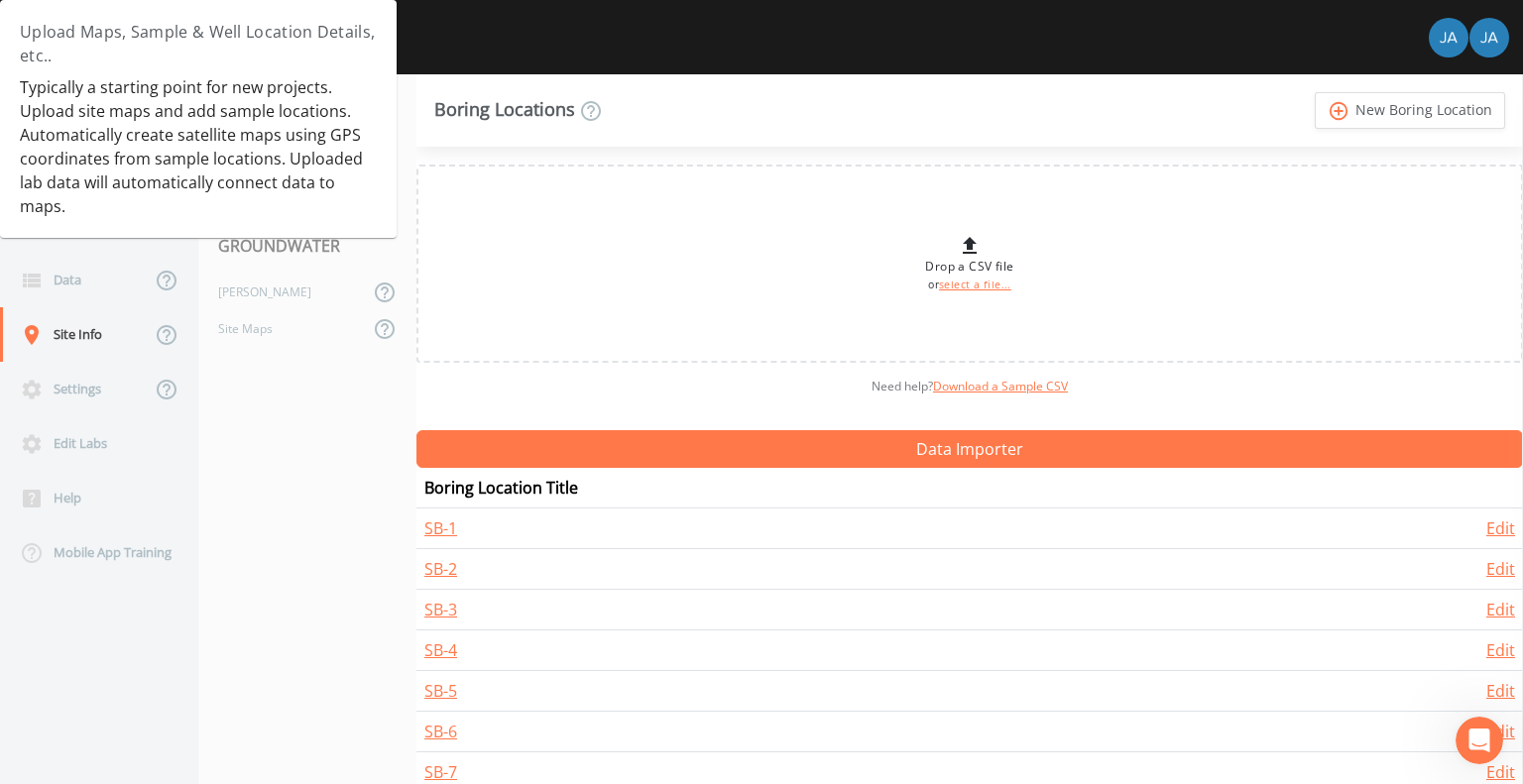 click on "Boring Locations add_circle_outline New Boring Location" at bounding box center [970, 110] 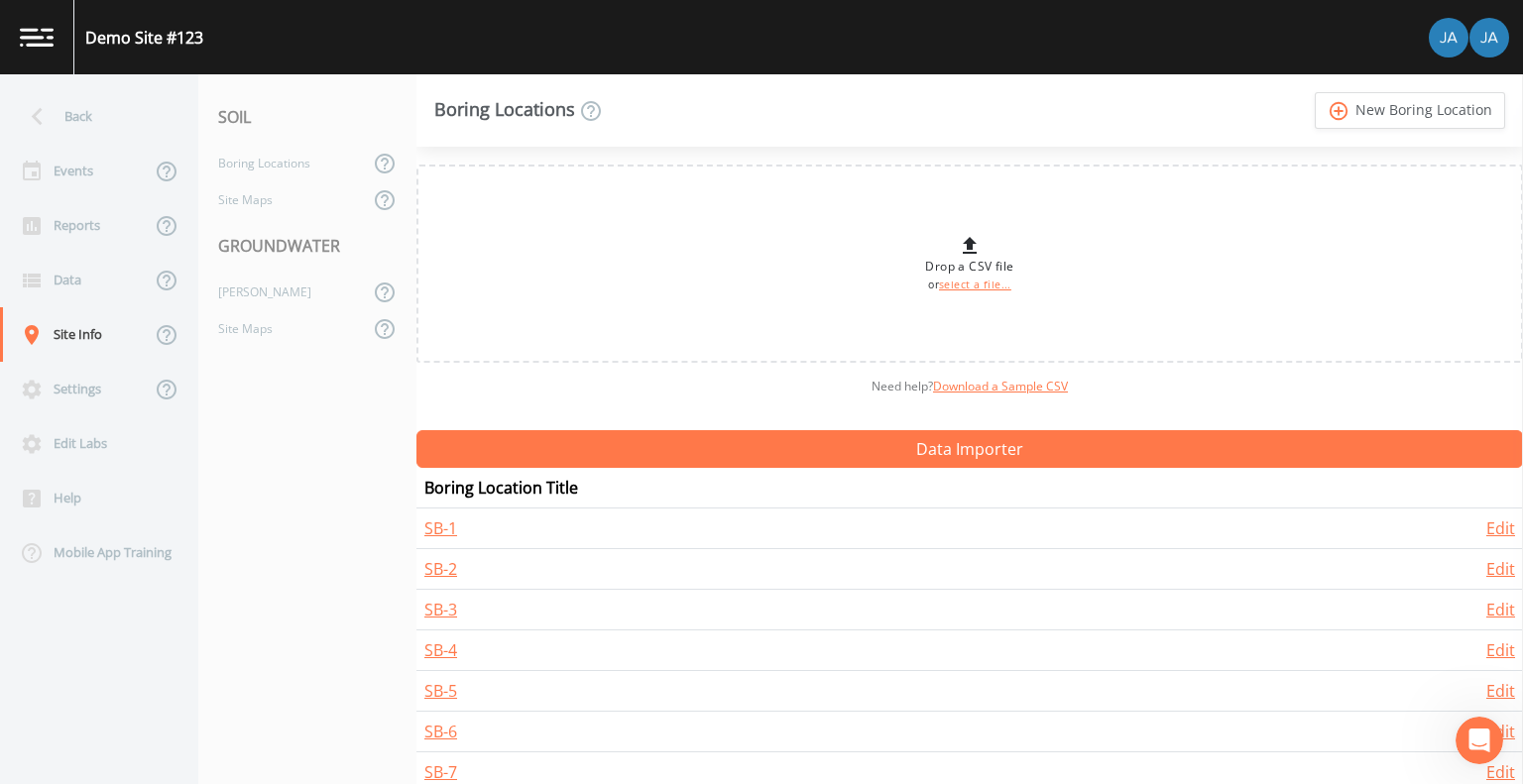 click on "SOIL Boring Locations Site Maps GROUNDWATER [PERSON_NAME] Site Maps" at bounding box center (307, 429) 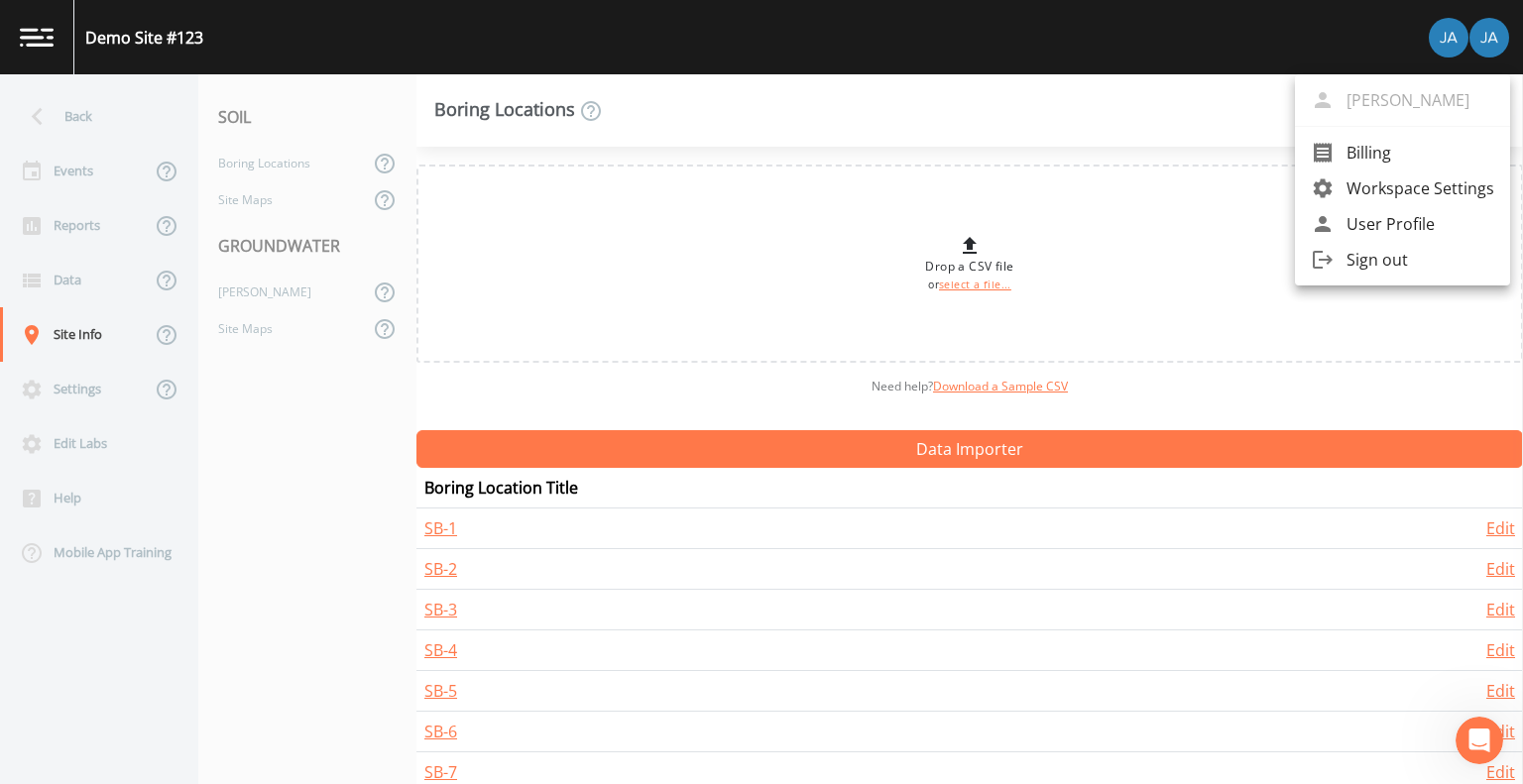 click at bounding box center (762, 392) 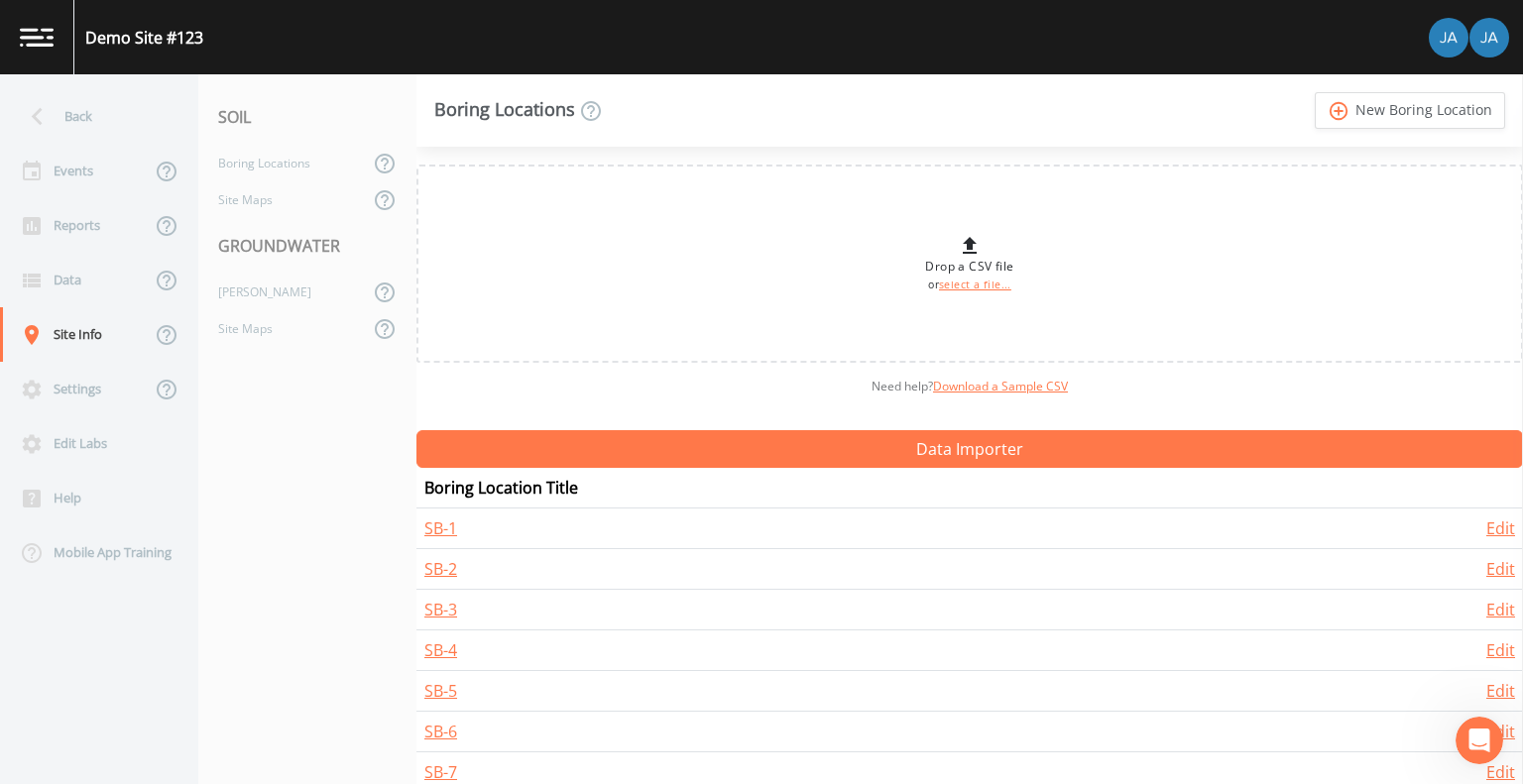 click at bounding box center [1449, 38] 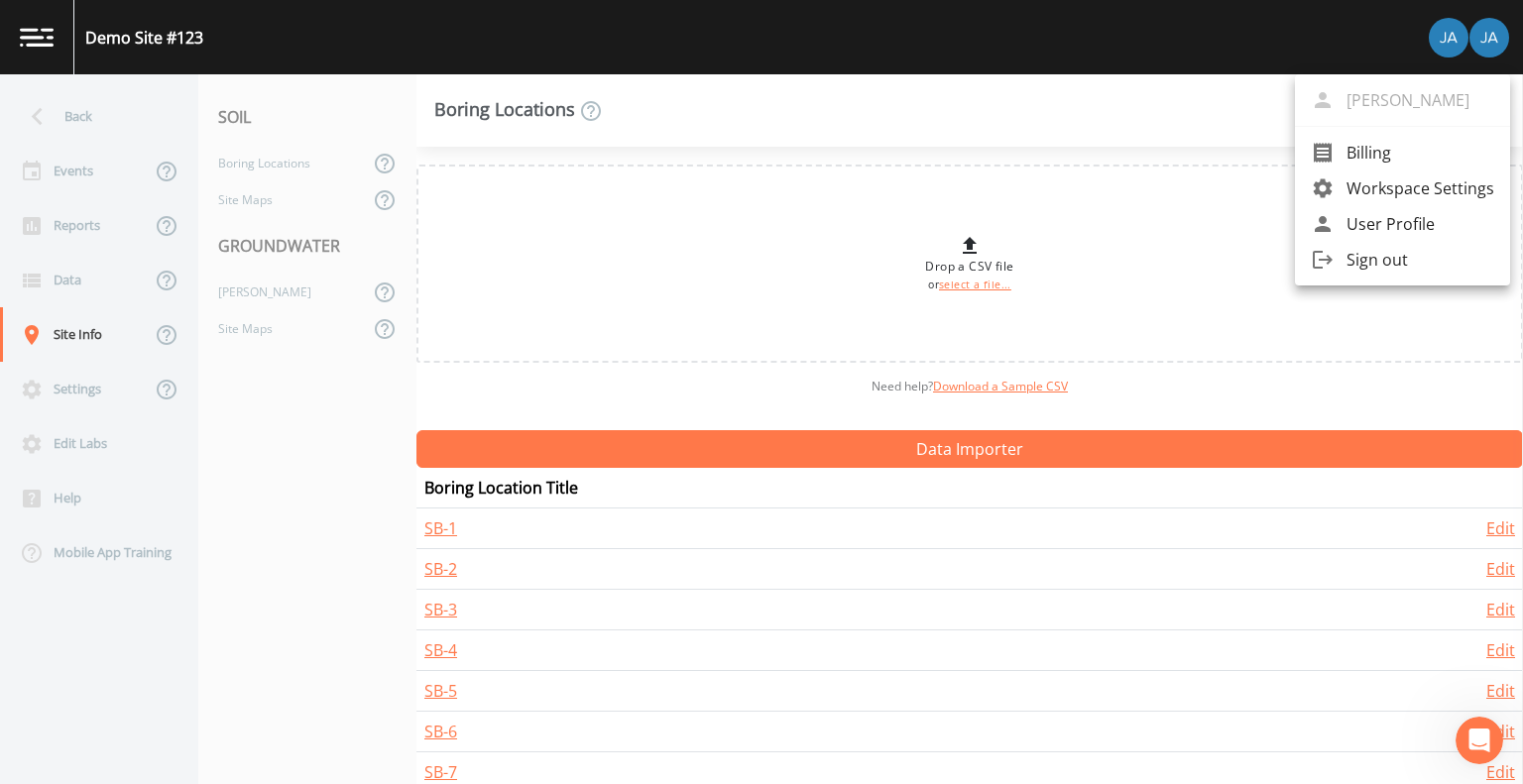 click at bounding box center [762, 392] 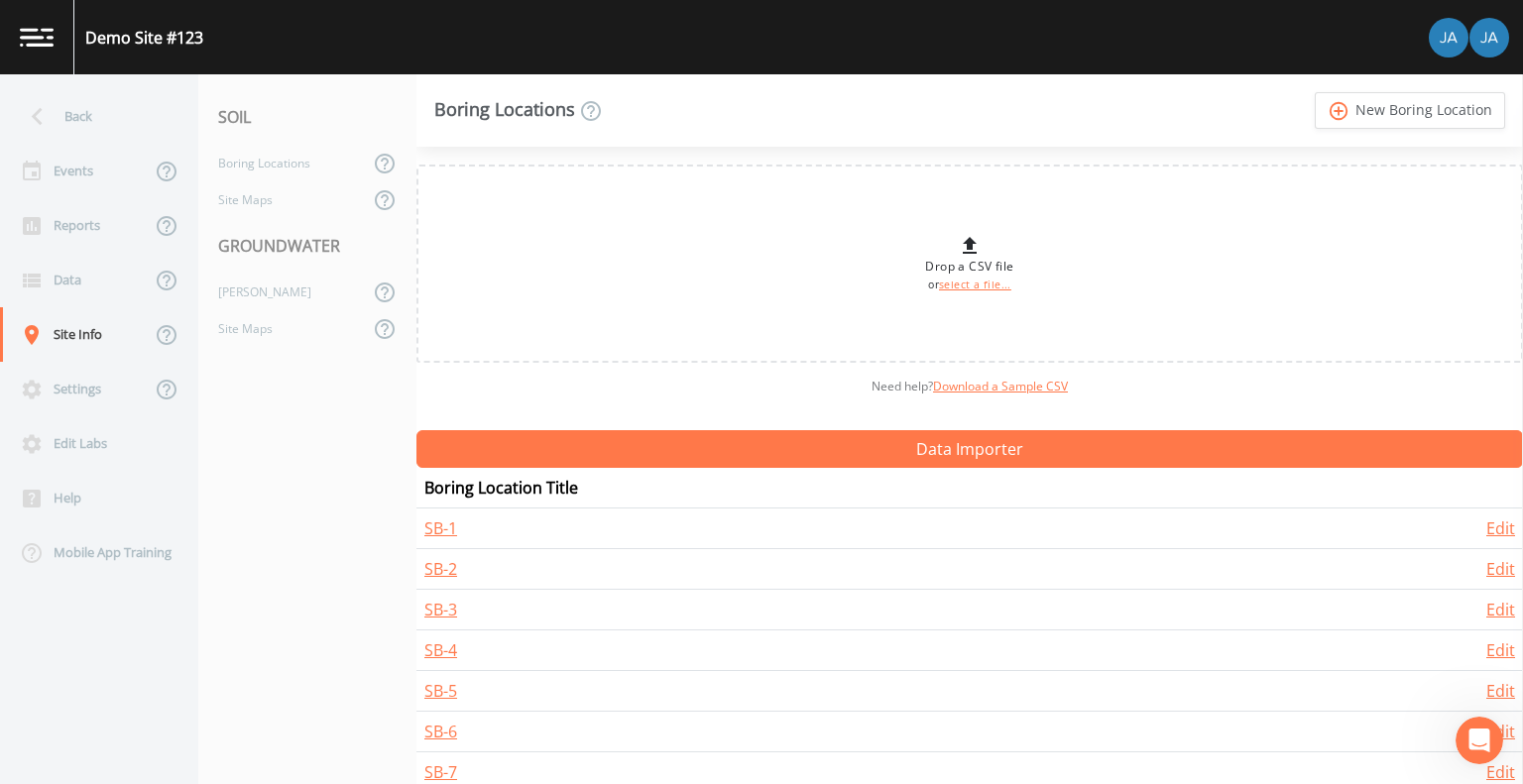click at bounding box center [1489, 38] 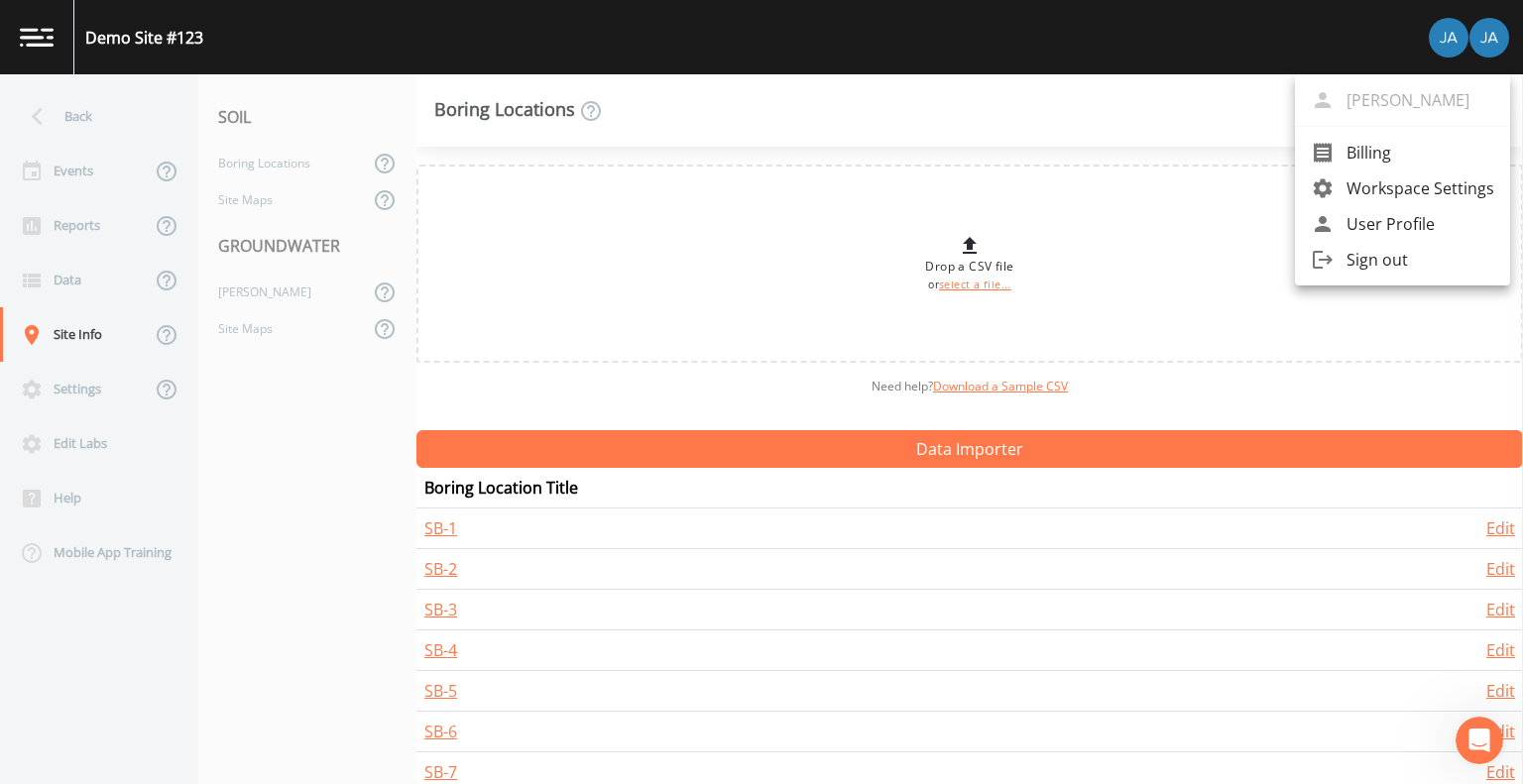 click at bounding box center [762, 392] 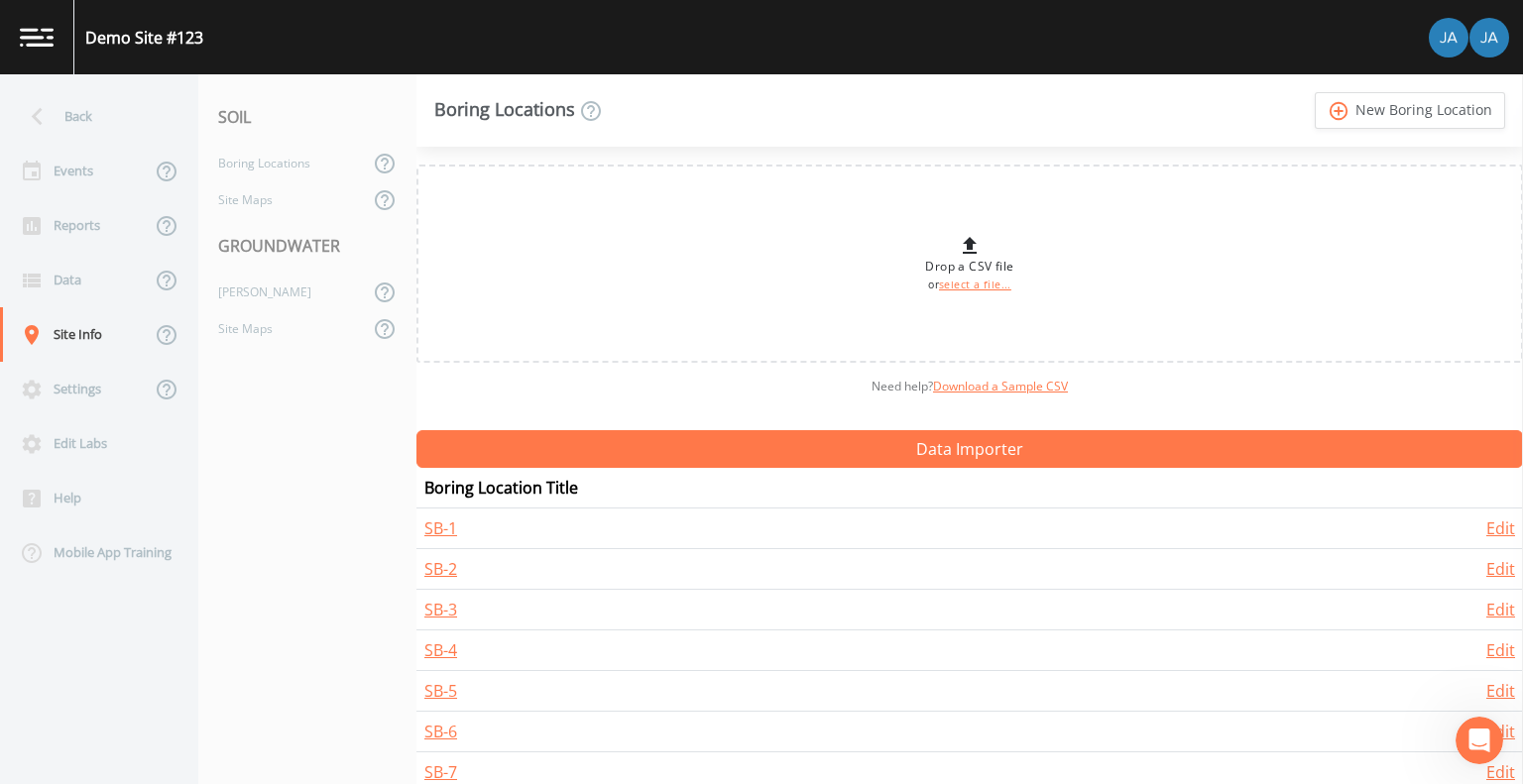 click at bounding box center (1489, 38) 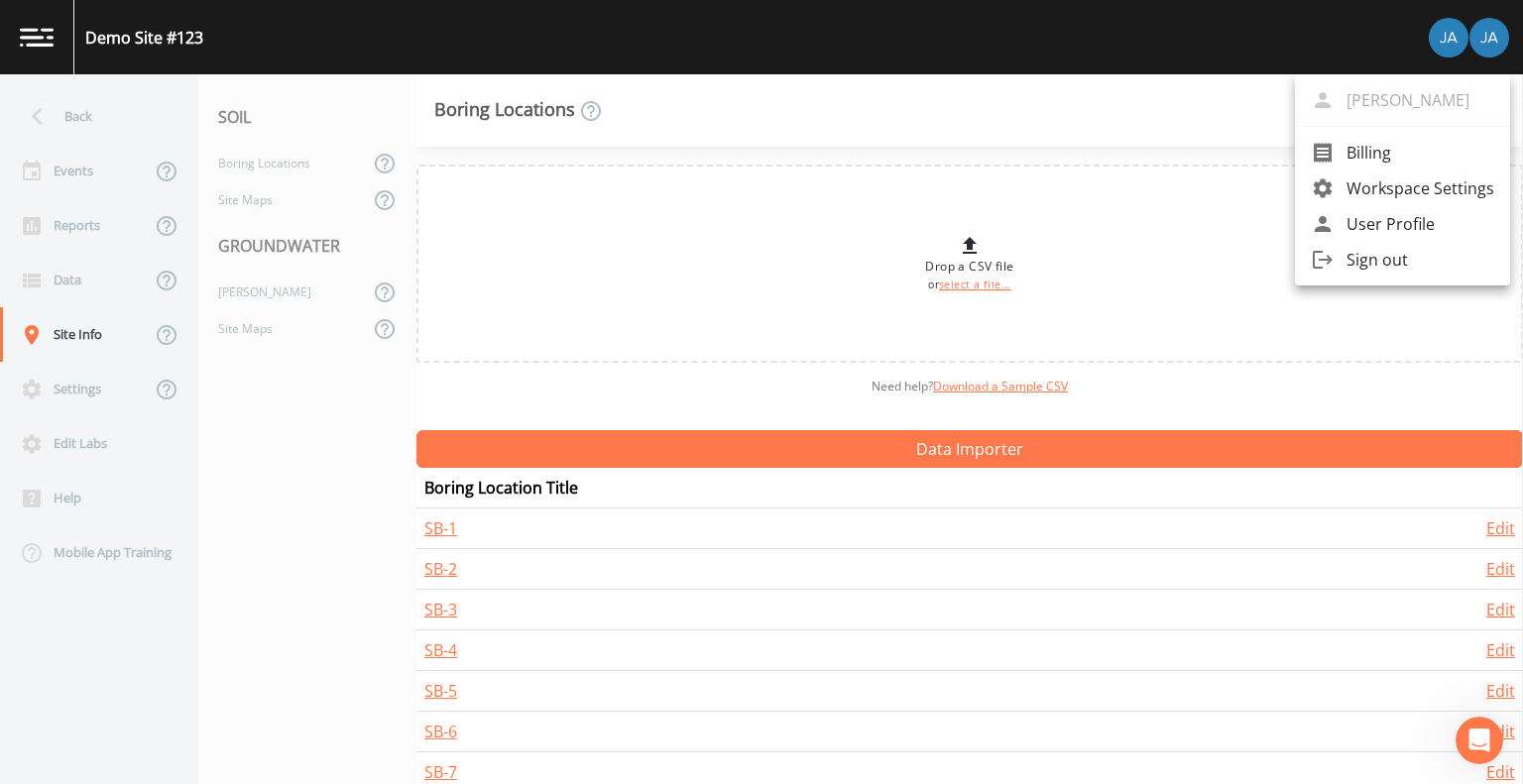 click at bounding box center (762, 392) 